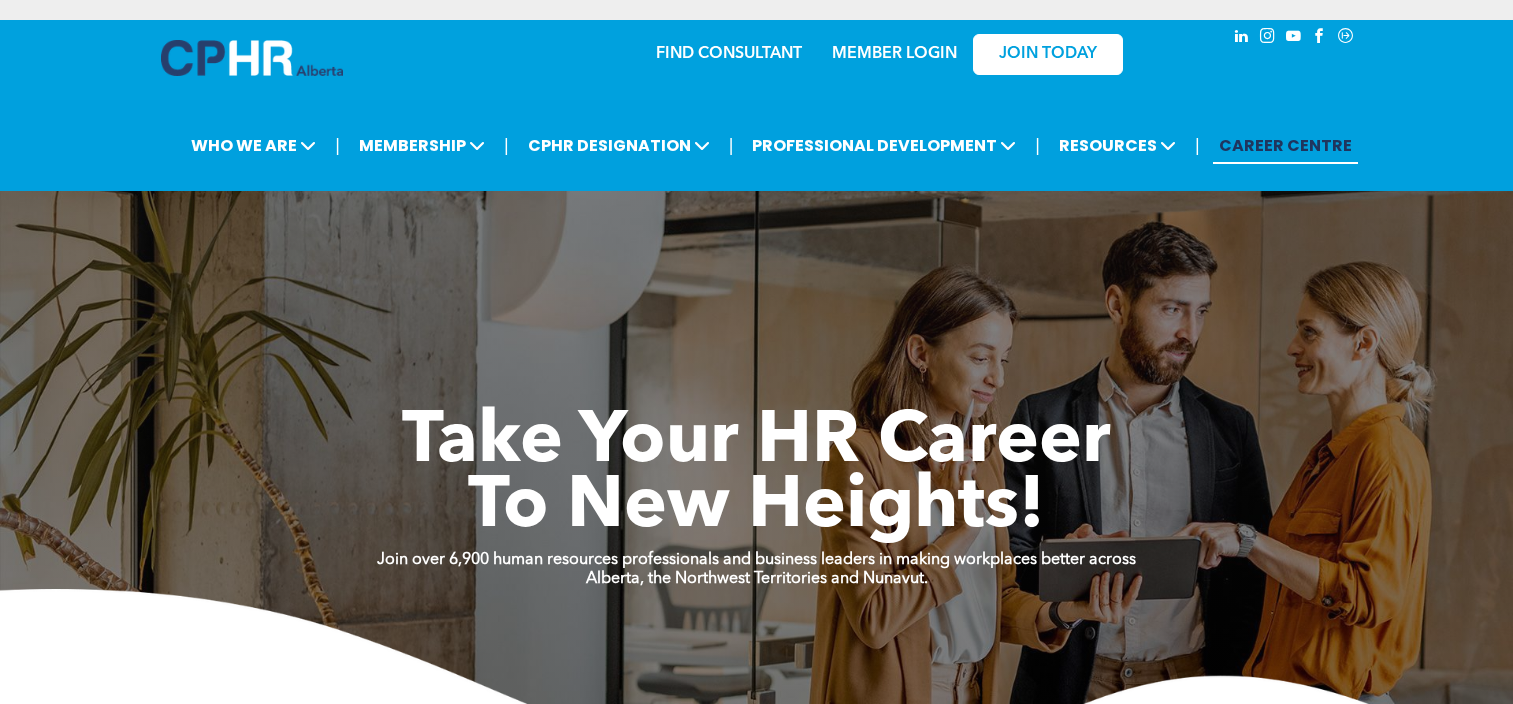 scroll, scrollTop: 0, scrollLeft: 0, axis: both 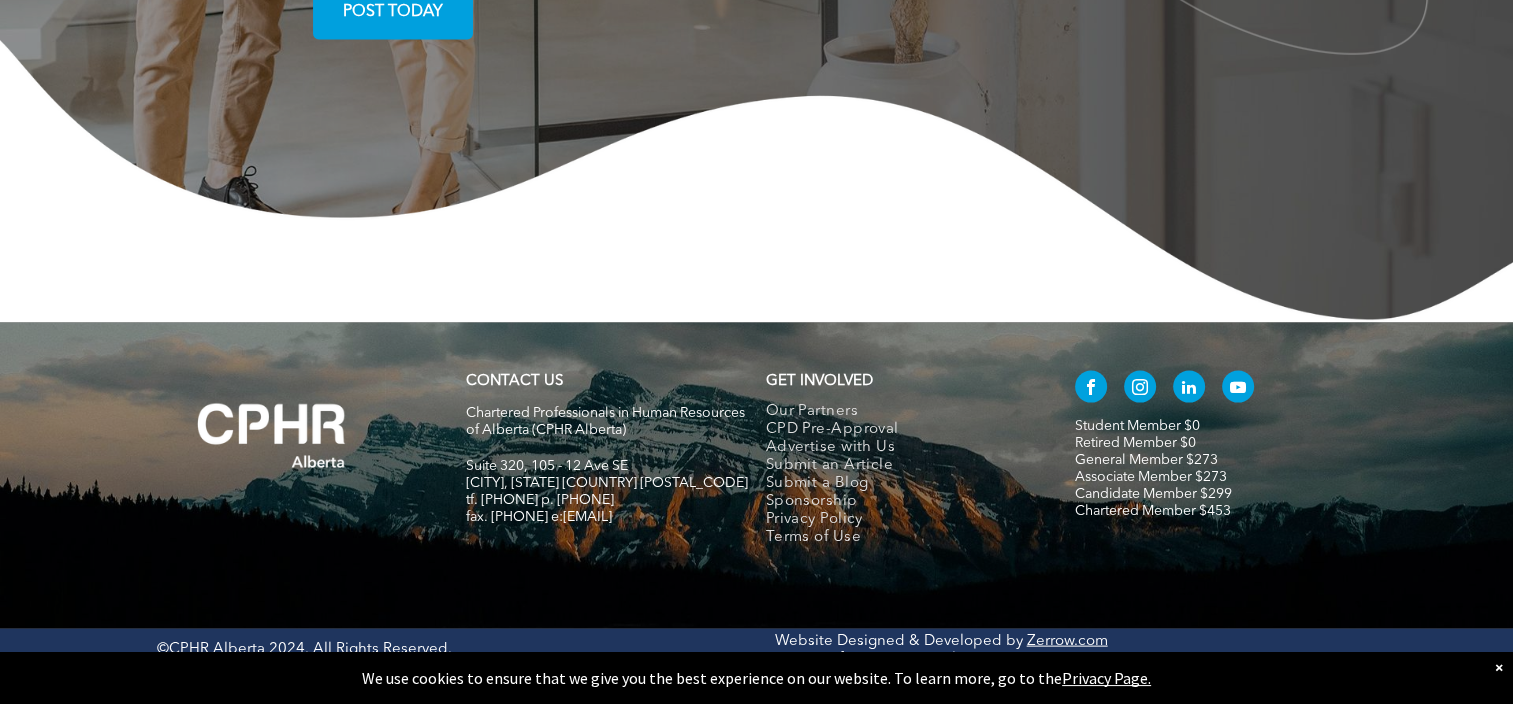 click on "×" at bounding box center (1499, 667) 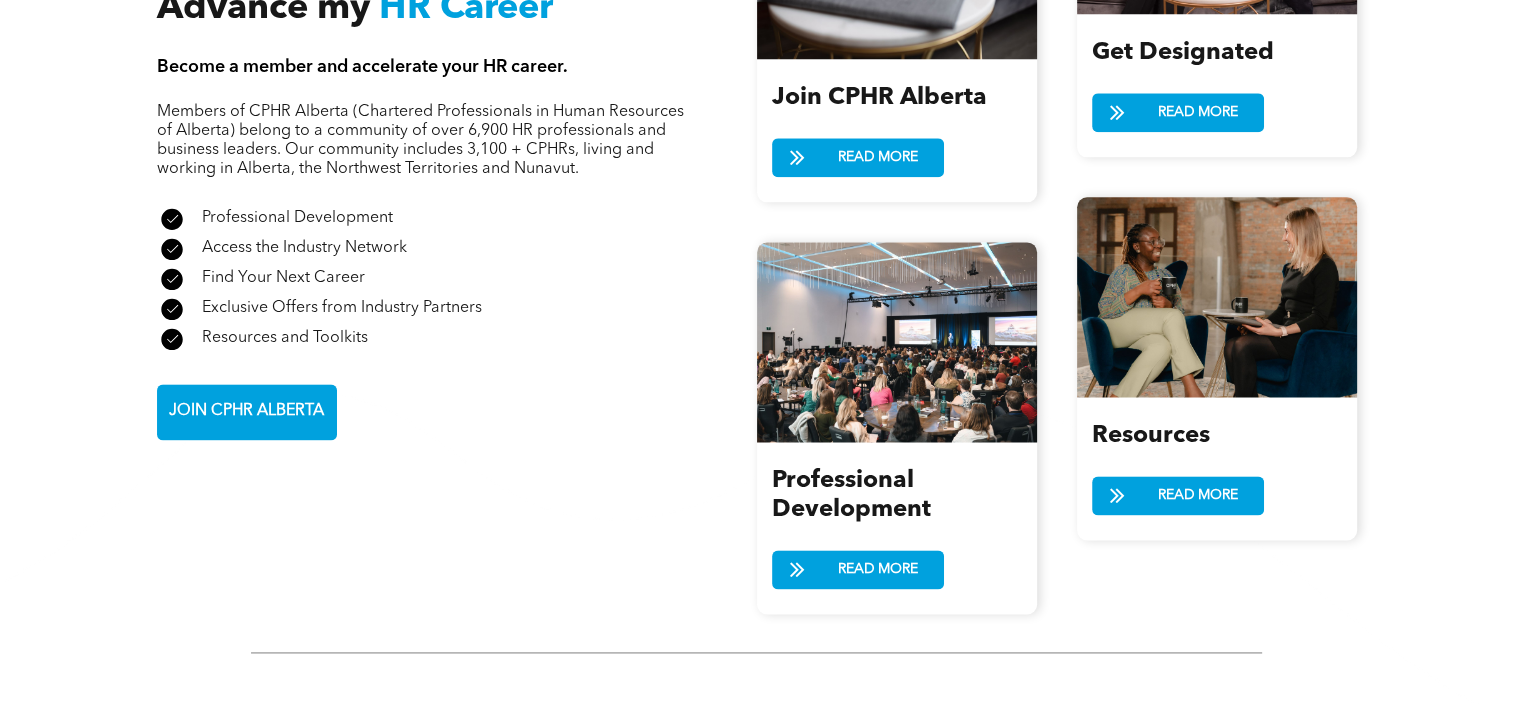 scroll, scrollTop: 2546, scrollLeft: 0, axis: vertical 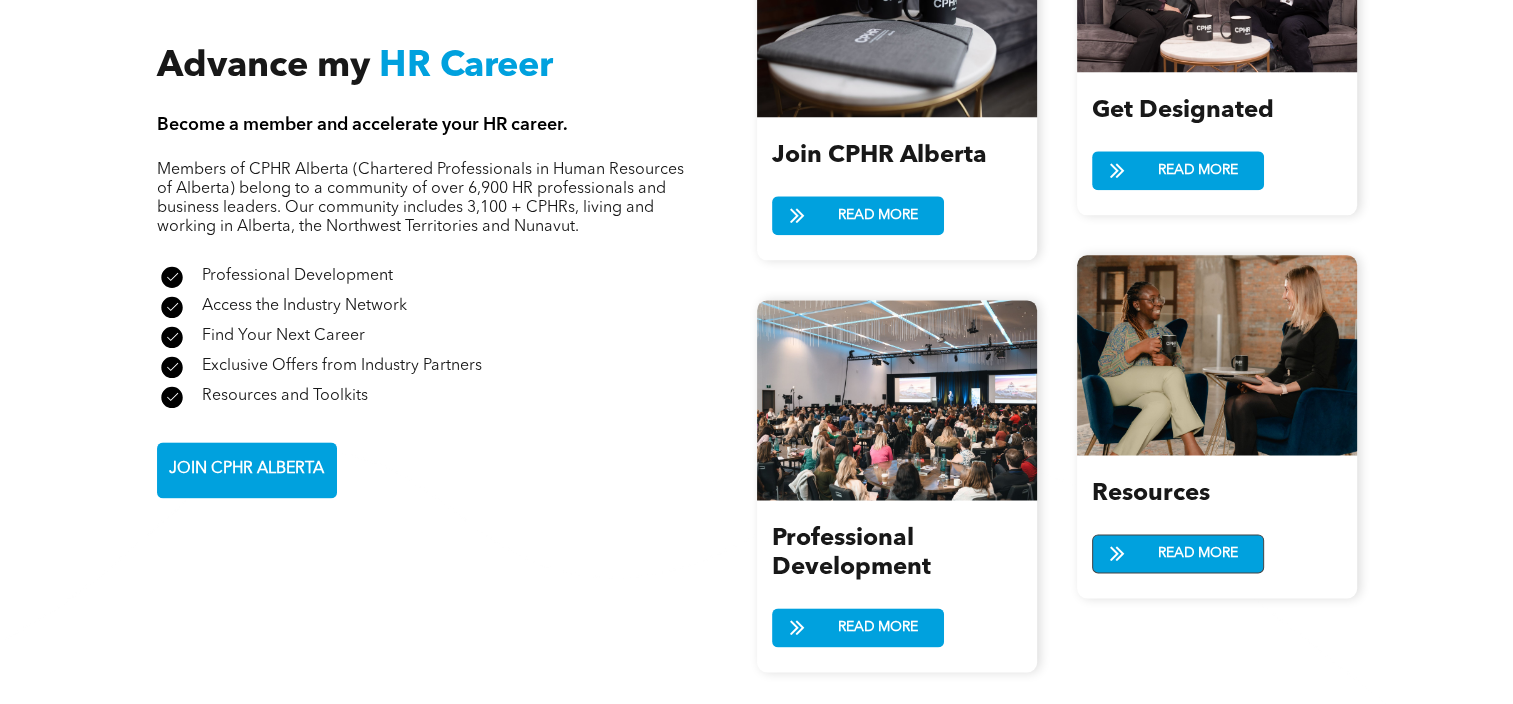 click on "READ MORE" at bounding box center (1198, 553) 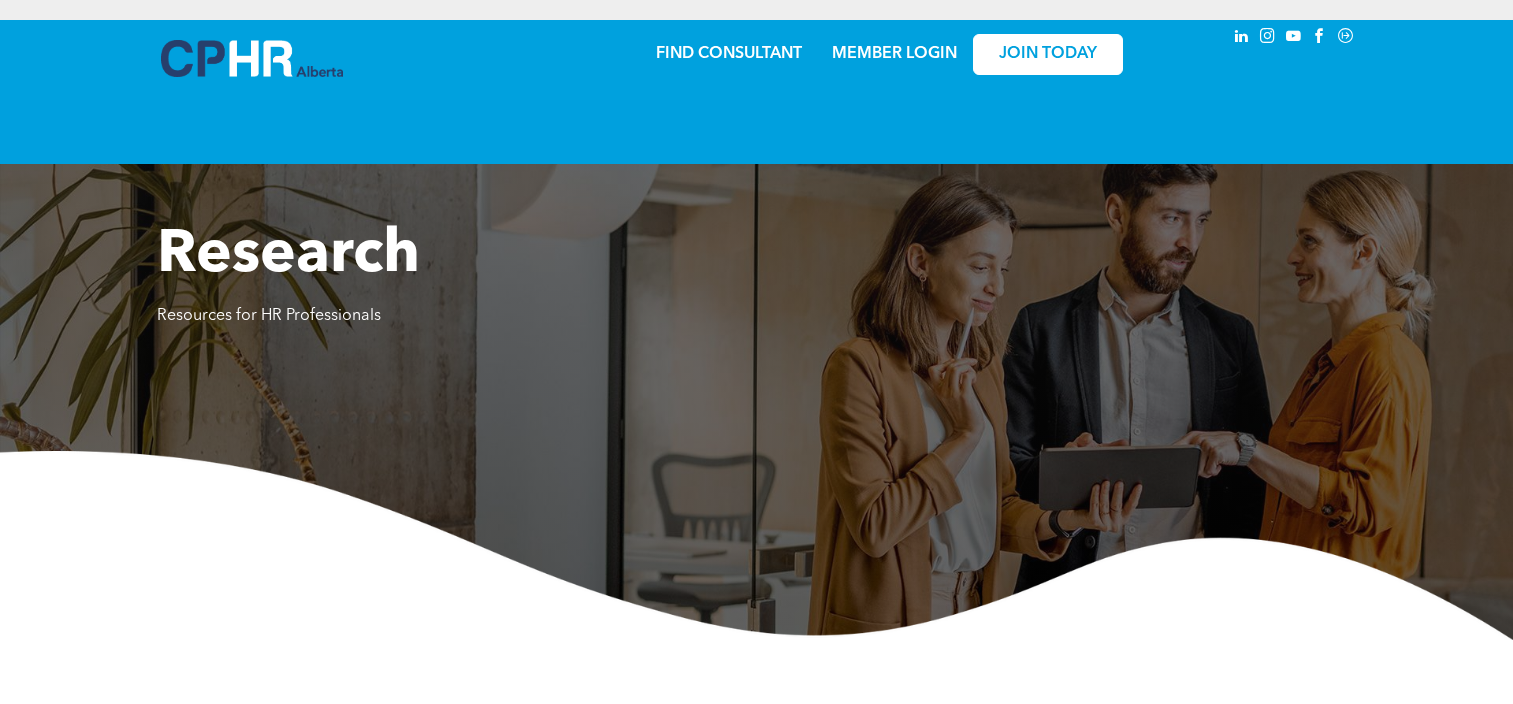 scroll, scrollTop: 0, scrollLeft: 0, axis: both 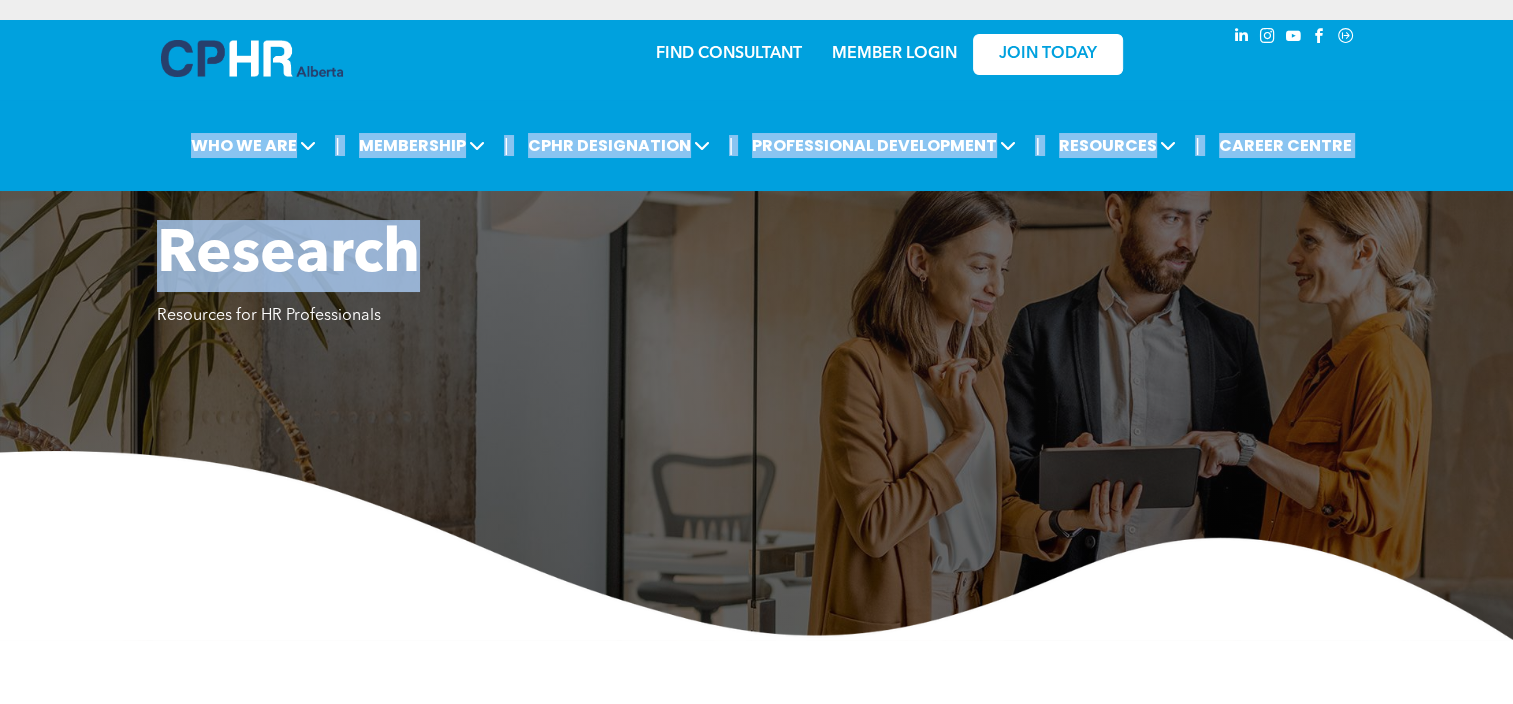 drag, startPoint x: 1512, startPoint y: 80, endPoint x: 1529, endPoint y: 126, distance: 49.0408 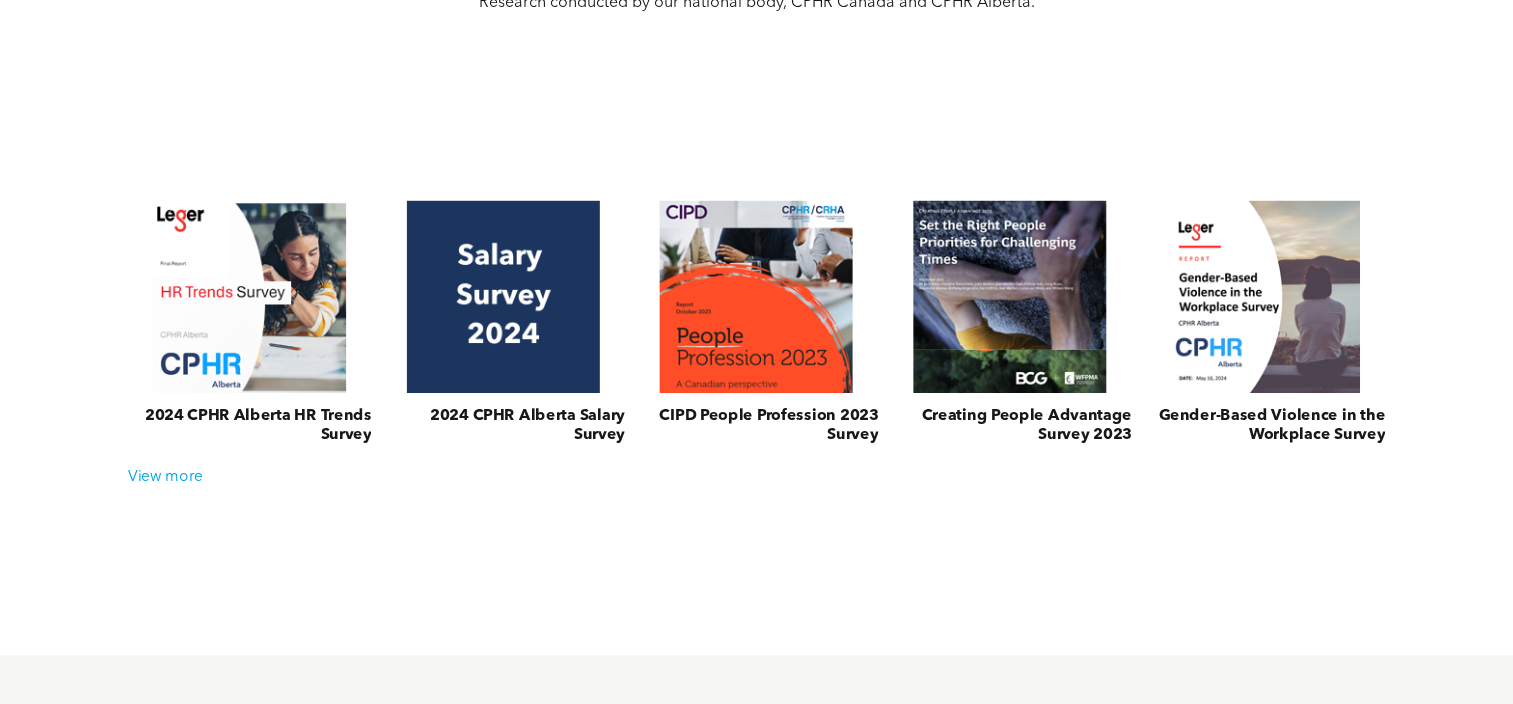 scroll, scrollTop: 796, scrollLeft: 0, axis: vertical 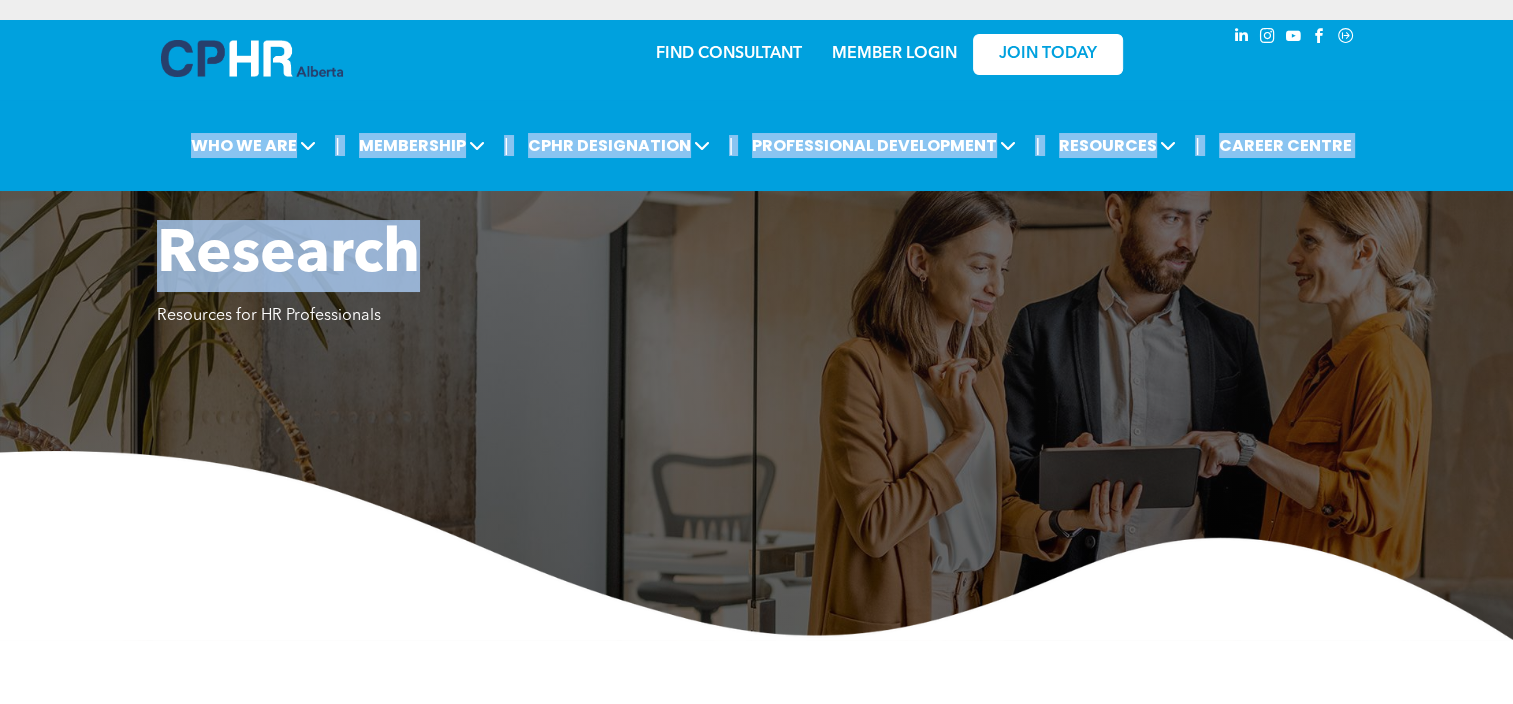 click on "Research" at bounding box center (607, 256) 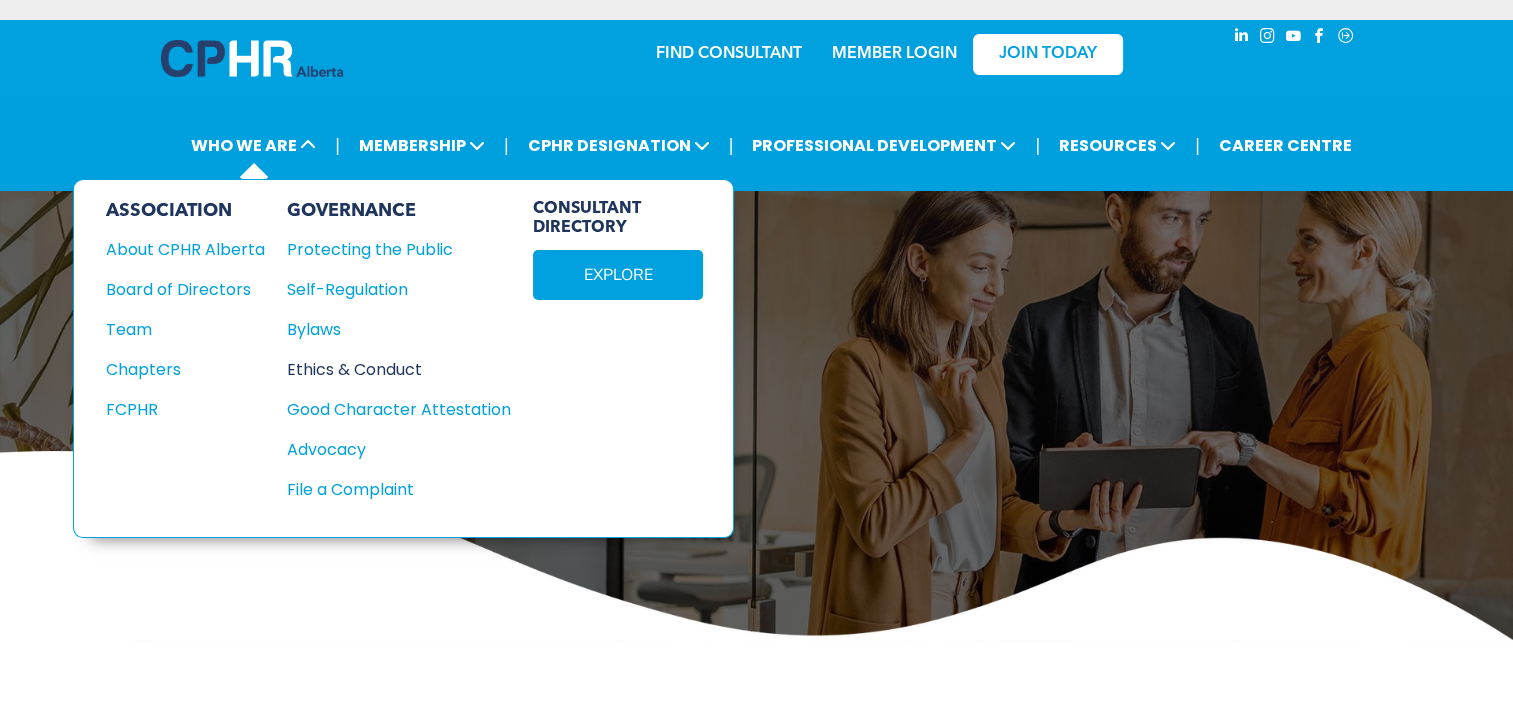 click on "Ethics & Conduct" at bounding box center (388, 369) 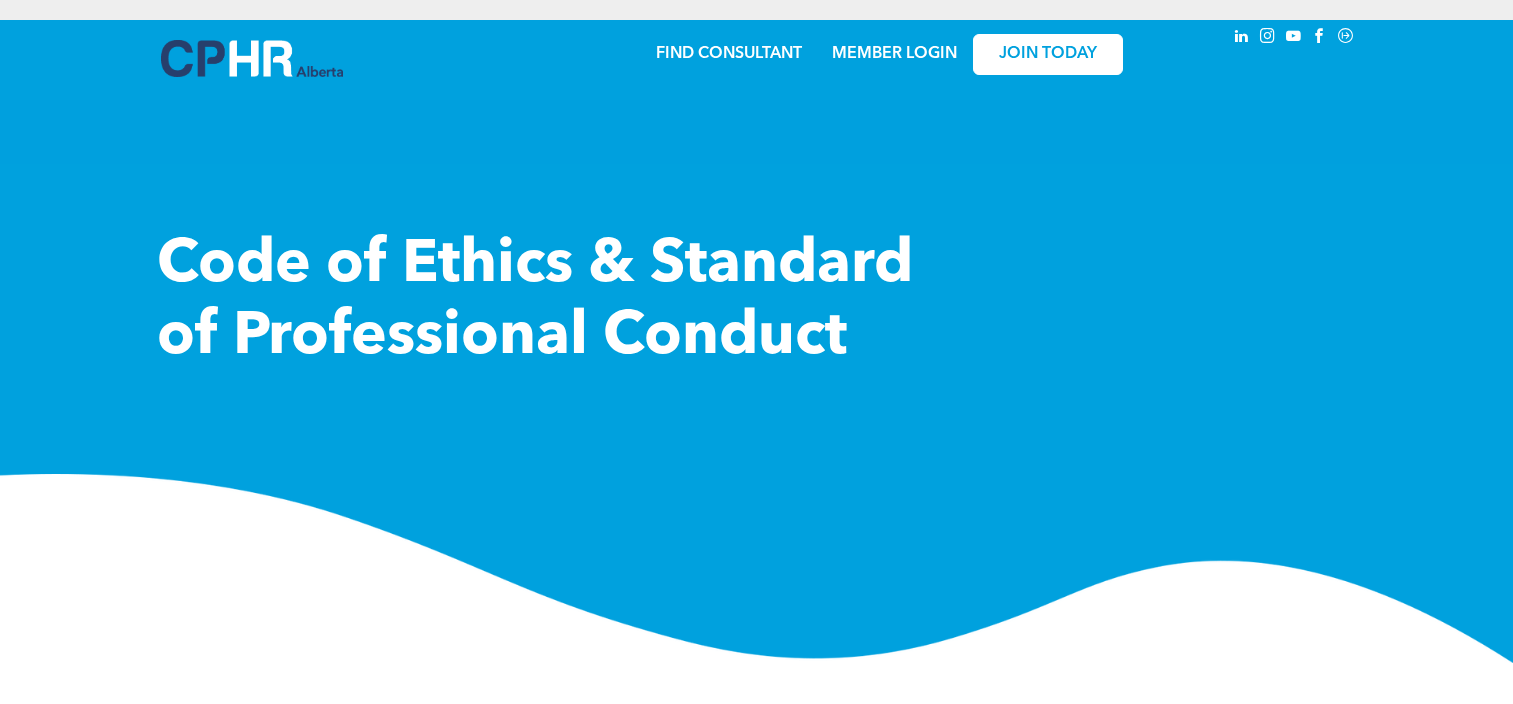 scroll, scrollTop: 0, scrollLeft: 0, axis: both 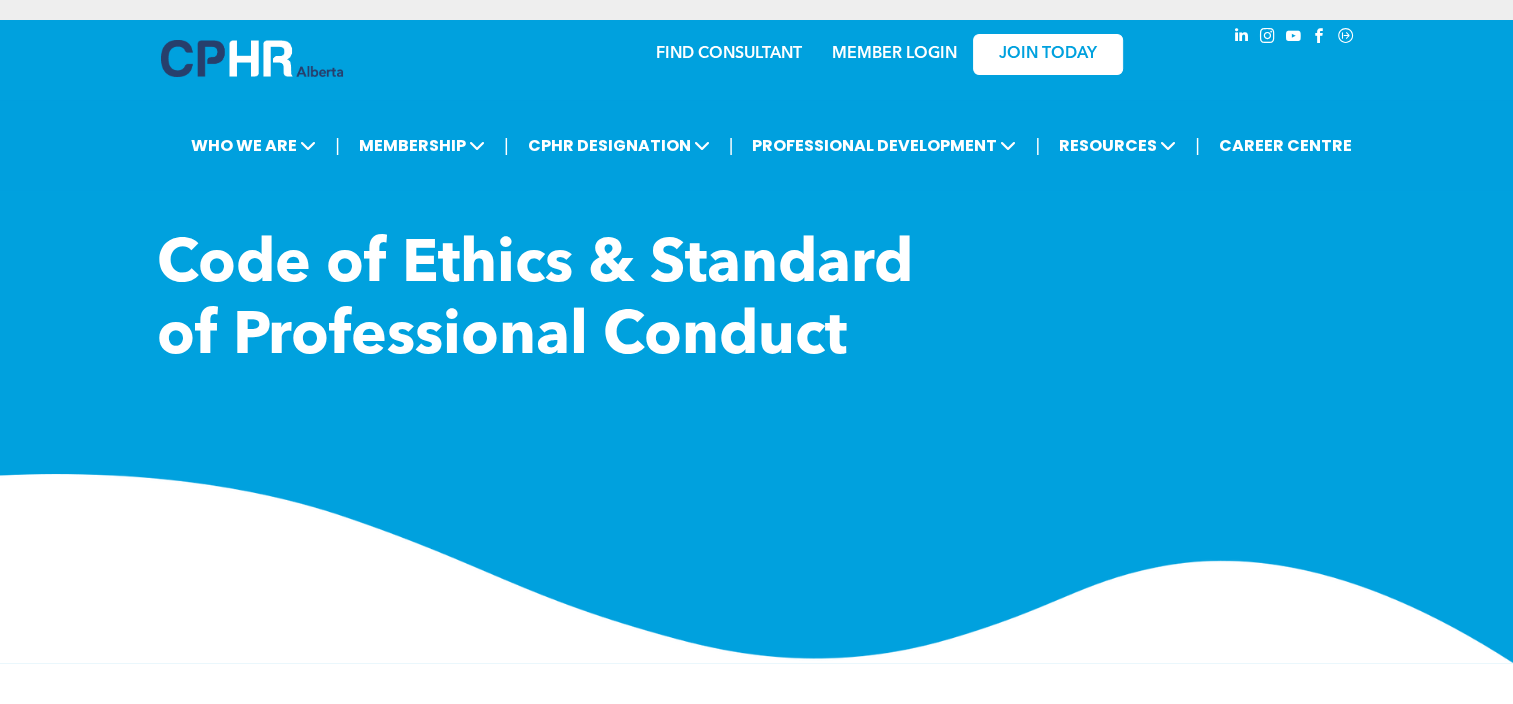 click on "Code of Ethics & Standard of Professional Conduct" at bounding box center (535, 302) 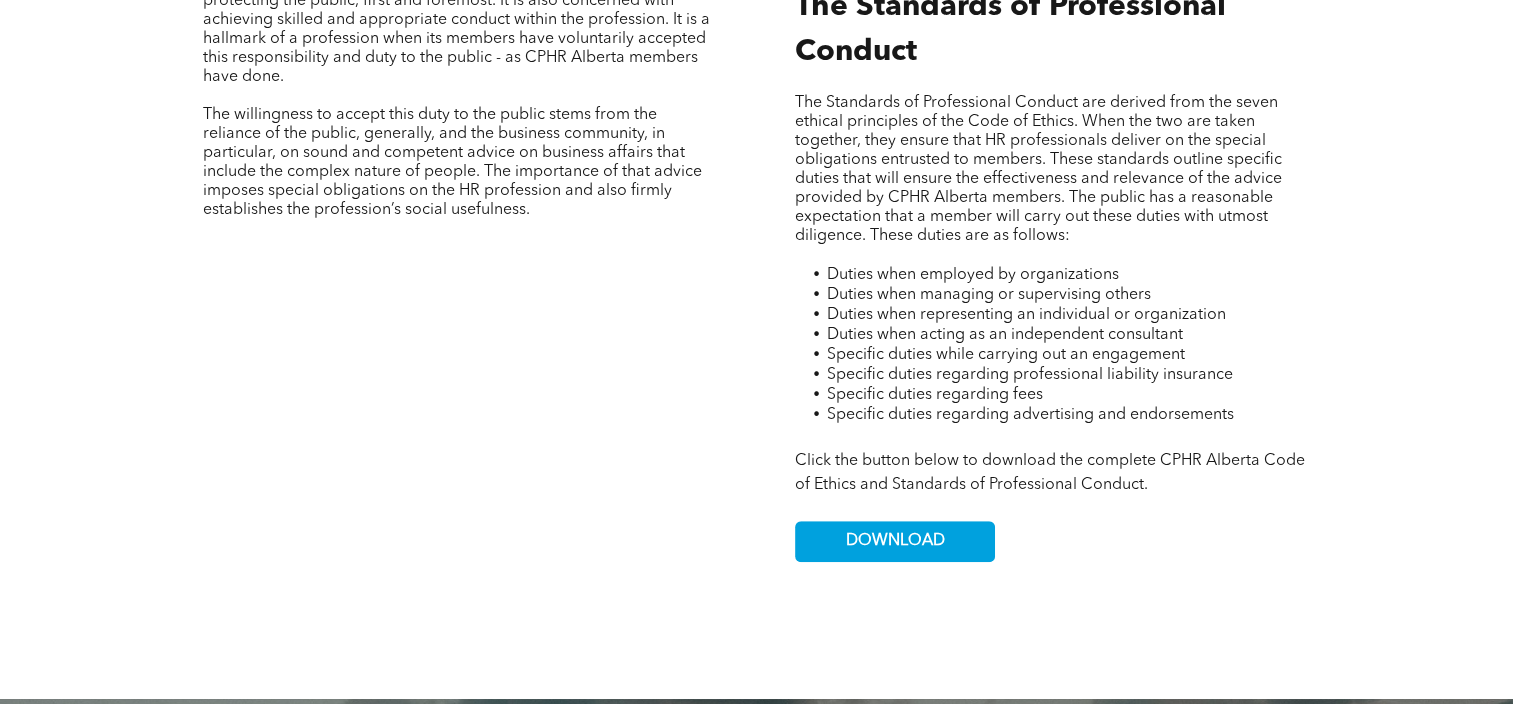 scroll, scrollTop: 1166, scrollLeft: 0, axis: vertical 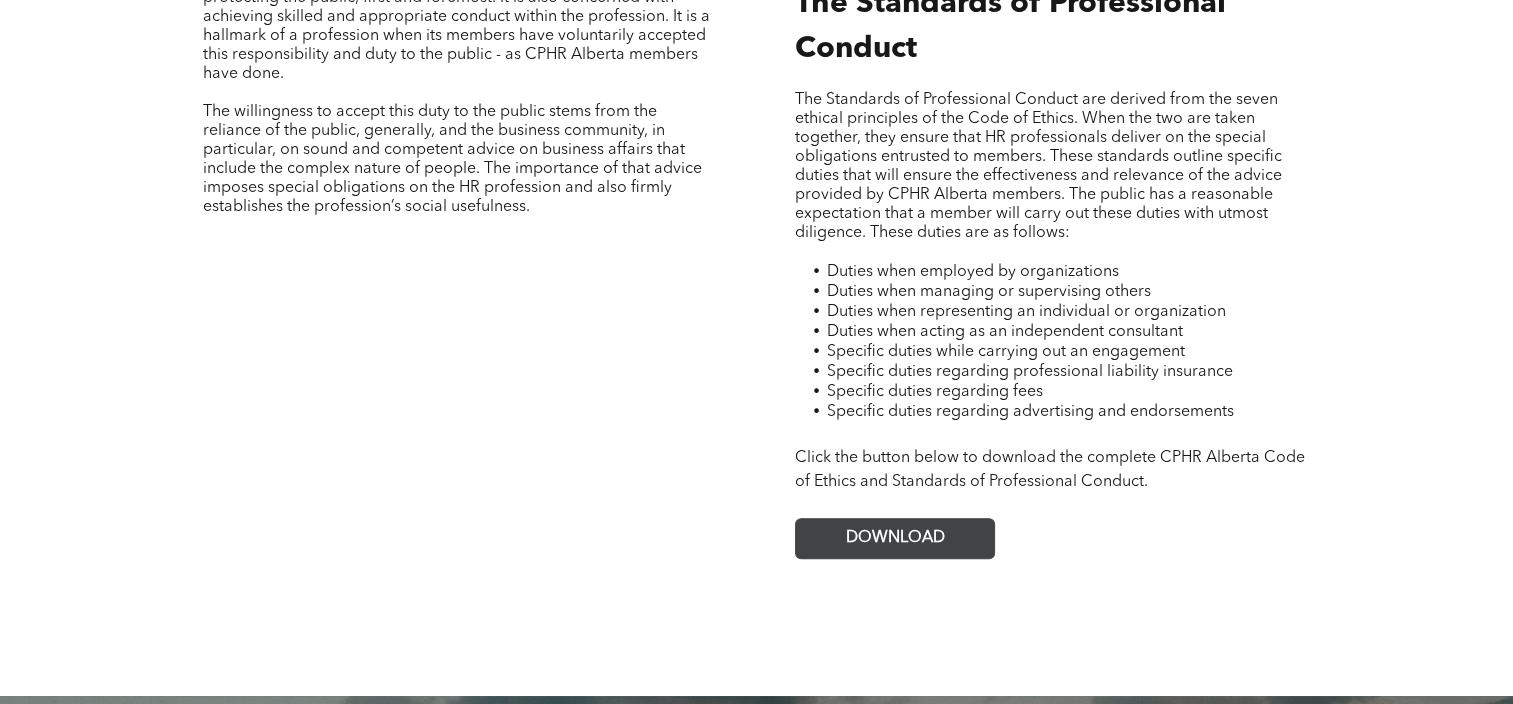 click on "DOWNLOAD" at bounding box center [895, 538] 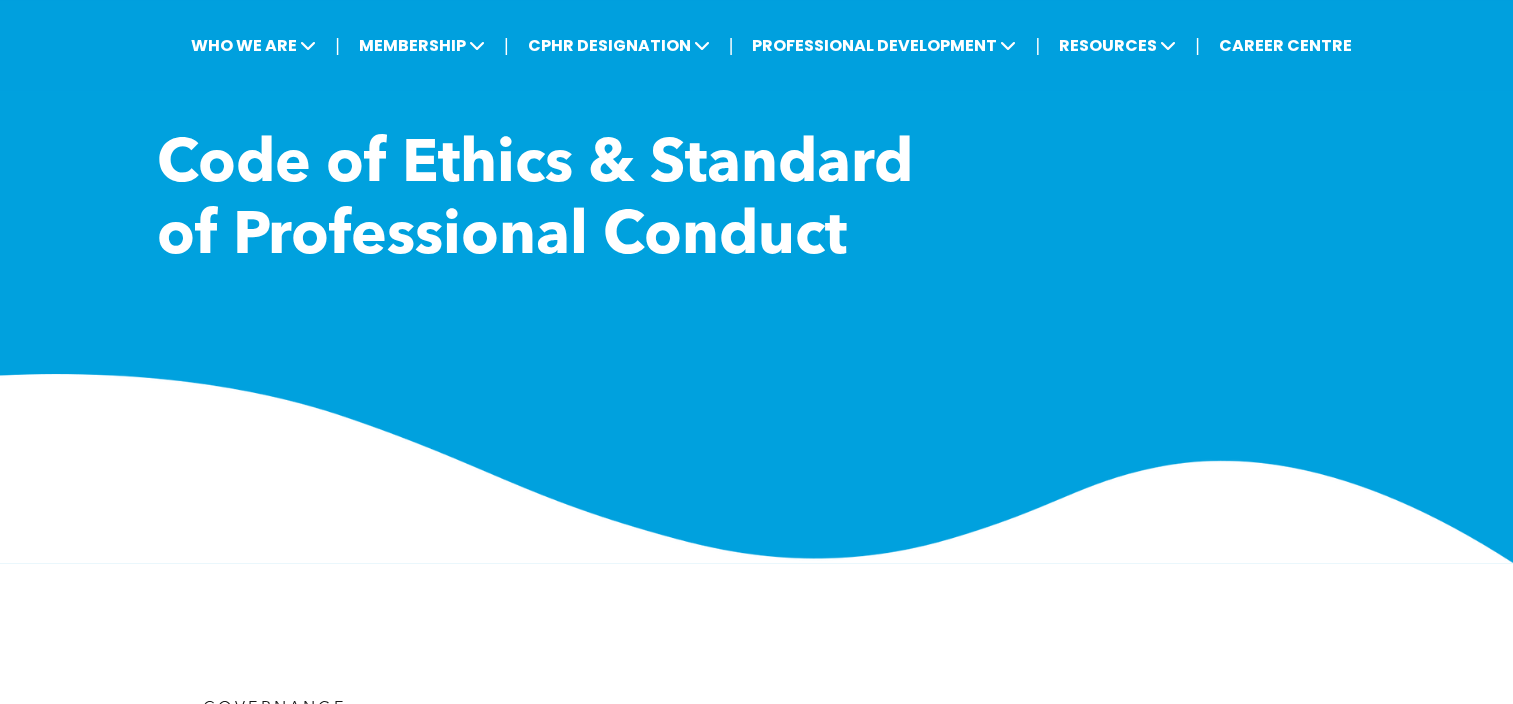 scroll, scrollTop: 71, scrollLeft: 0, axis: vertical 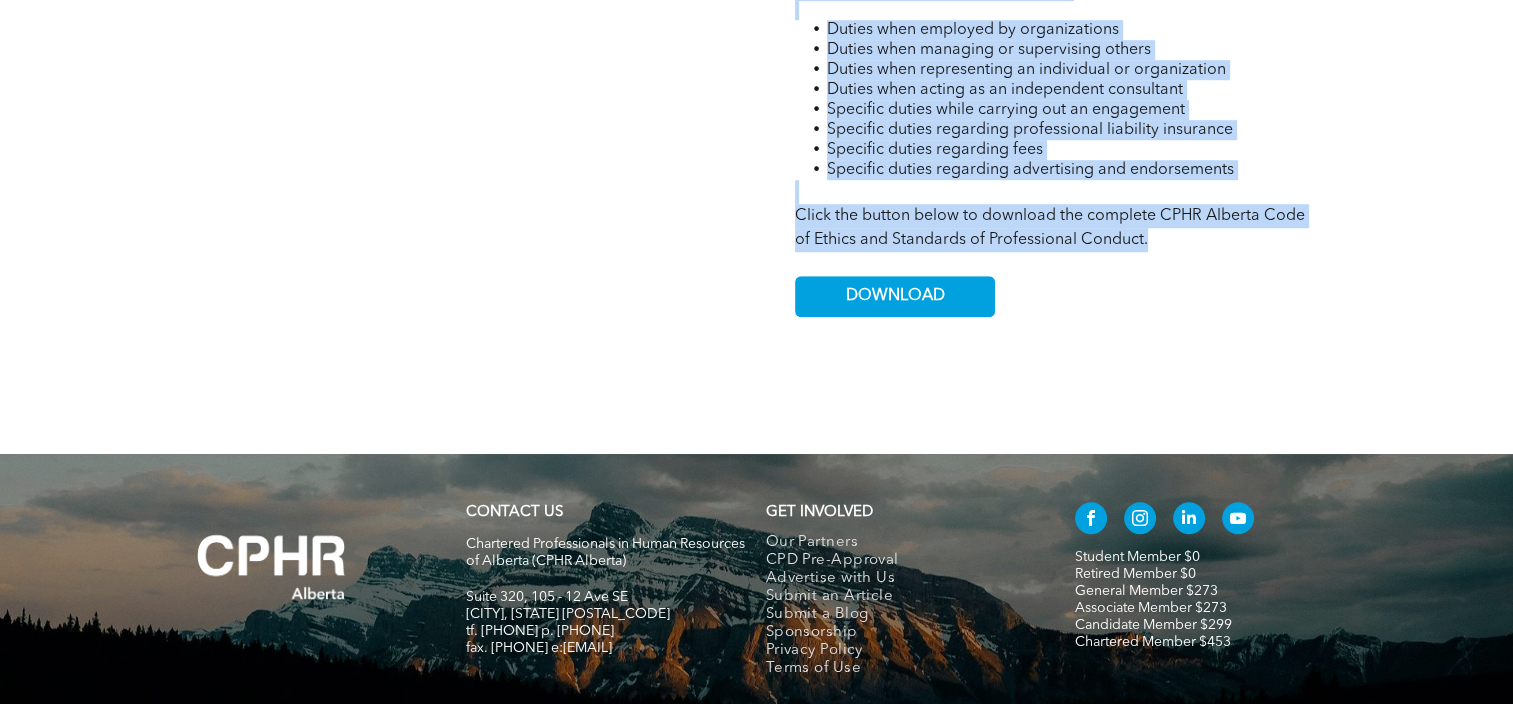 drag, startPoint x: 174, startPoint y: 182, endPoint x: 1291, endPoint y: 249, distance: 1119.0076 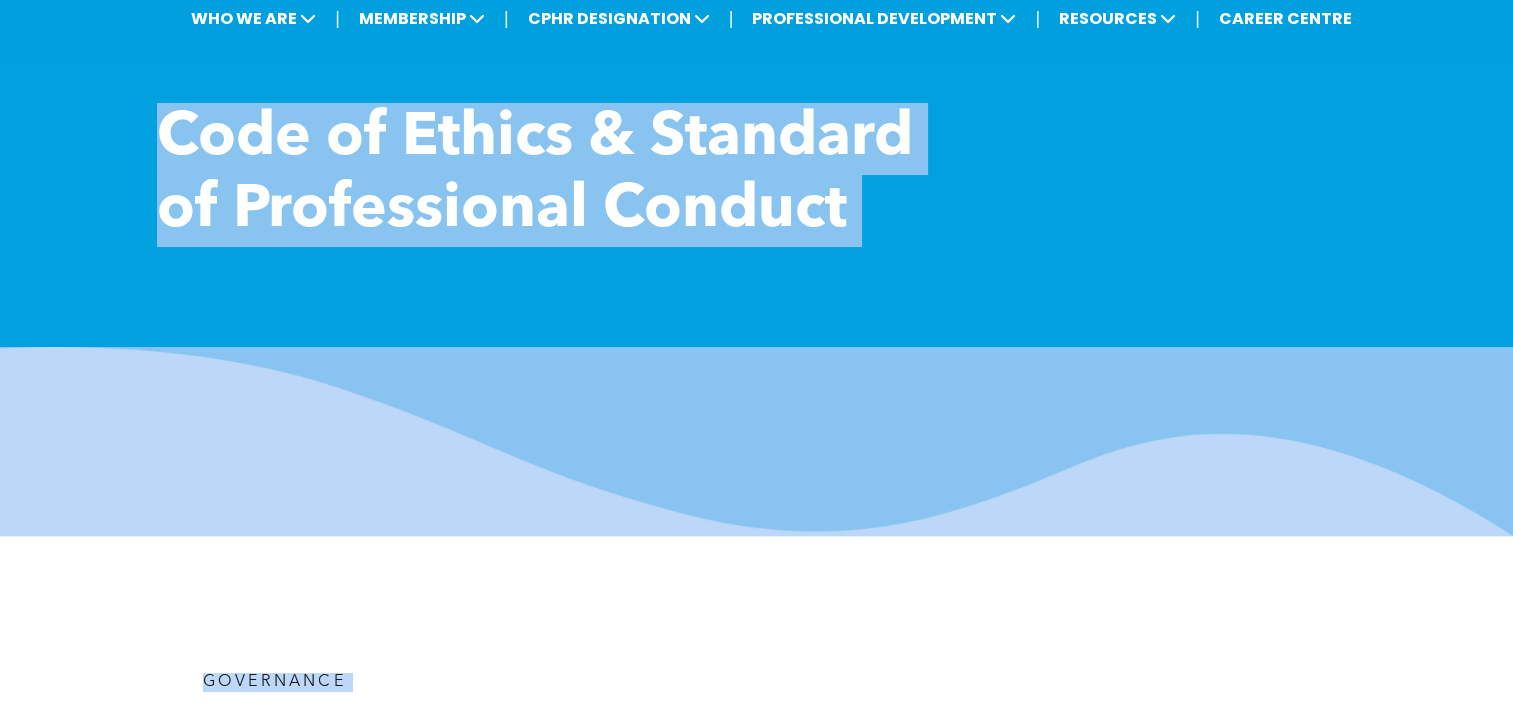 scroll, scrollTop: 0, scrollLeft: 0, axis: both 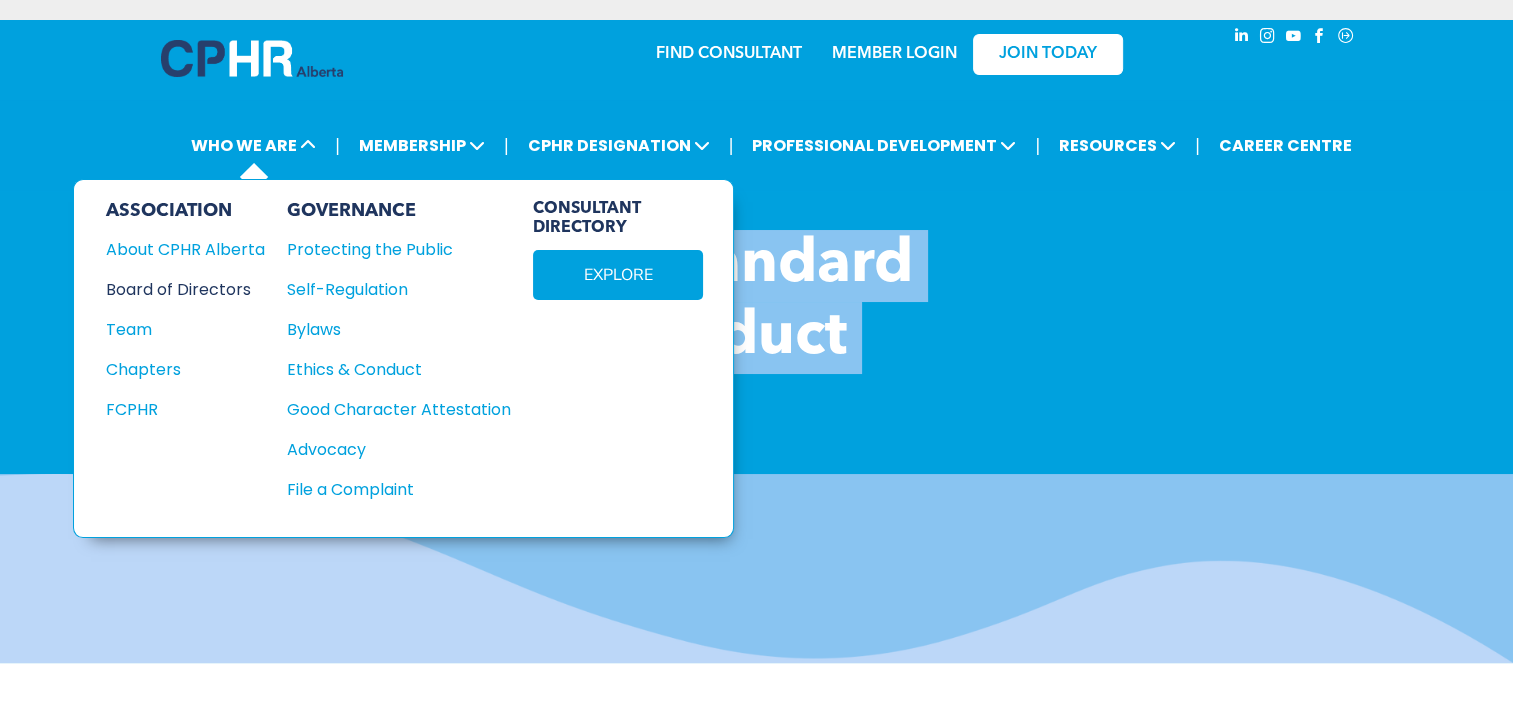 click on "Board of Directors" at bounding box center [177, 289] 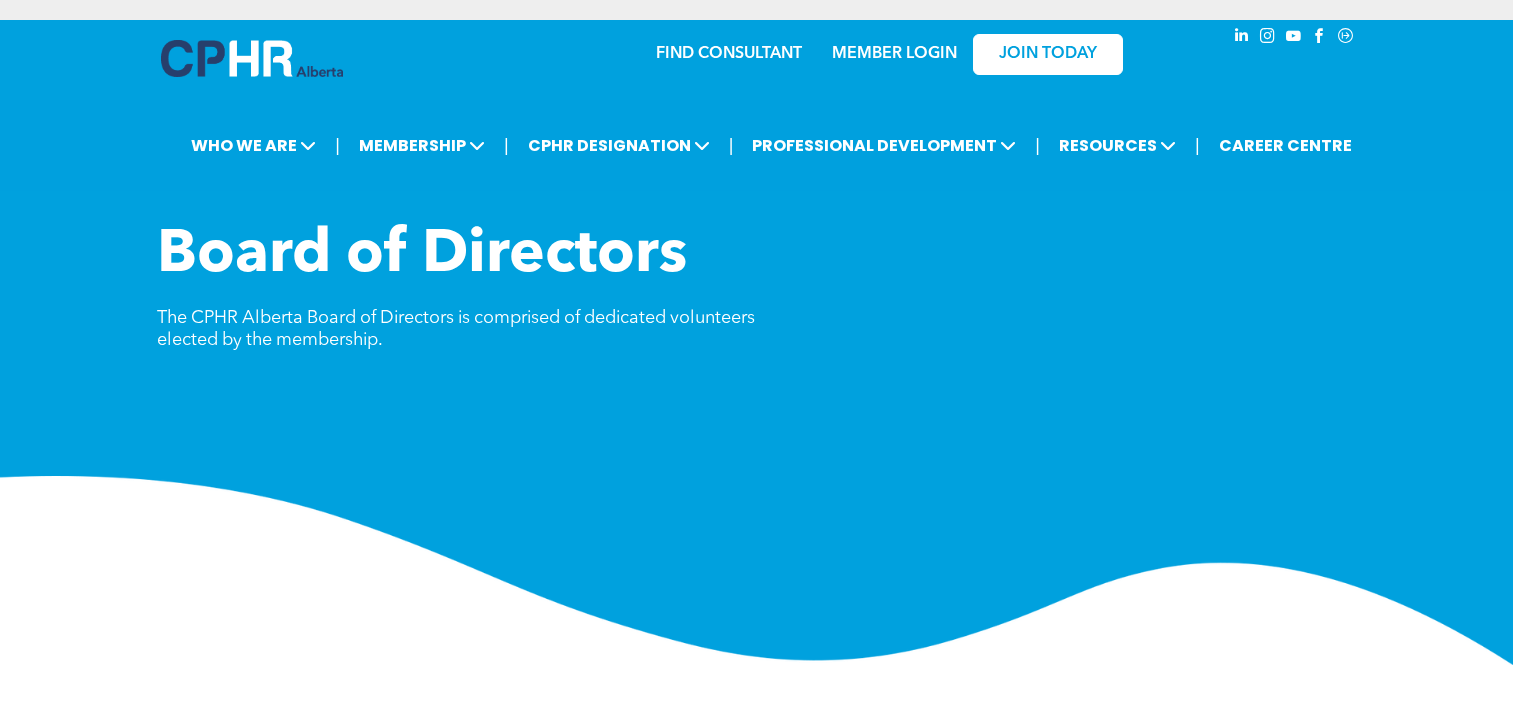 scroll, scrollTop: 0, scrollLeft: 0, axis: both 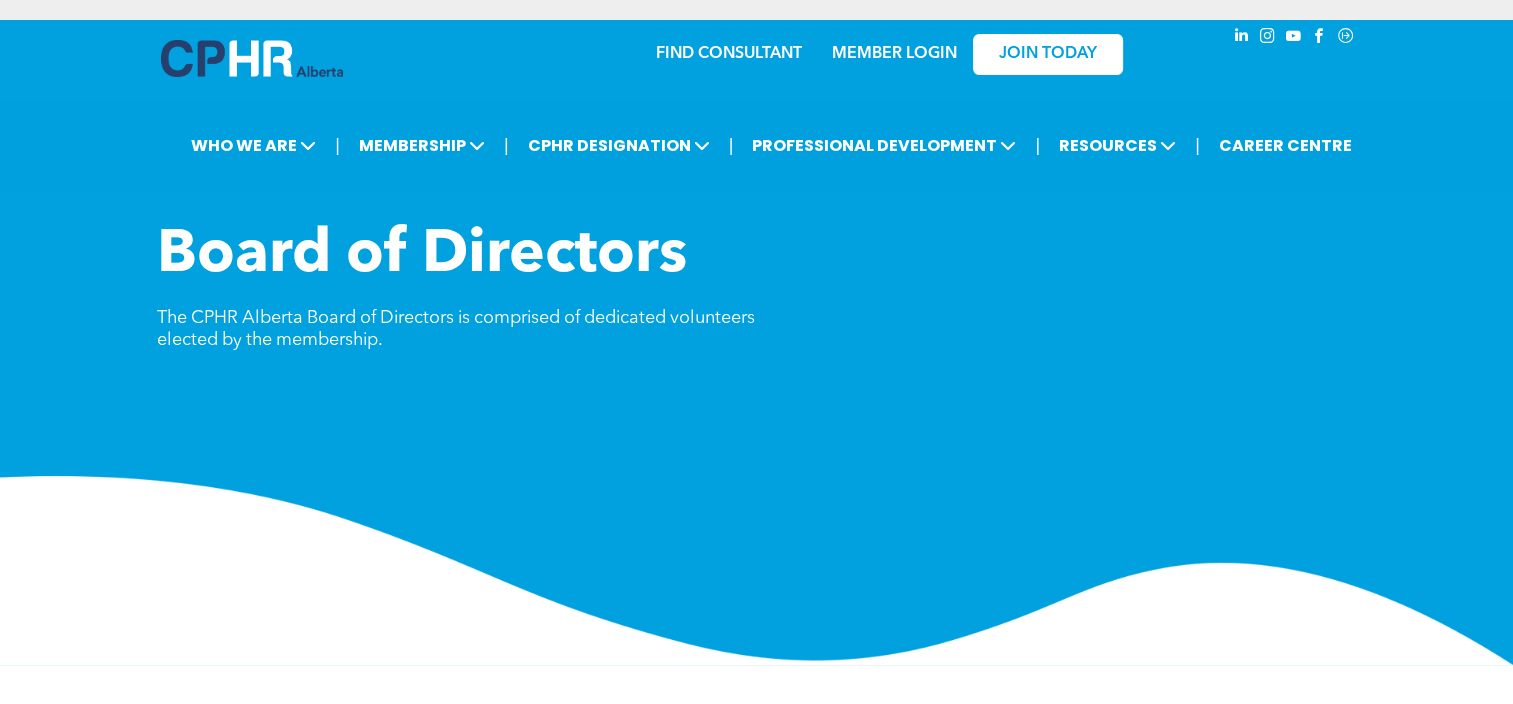 click on "The CPHR Alberta Board of Directors is comprised of dedicated volunteers elected by the membership." at bounding box center [456, 329] 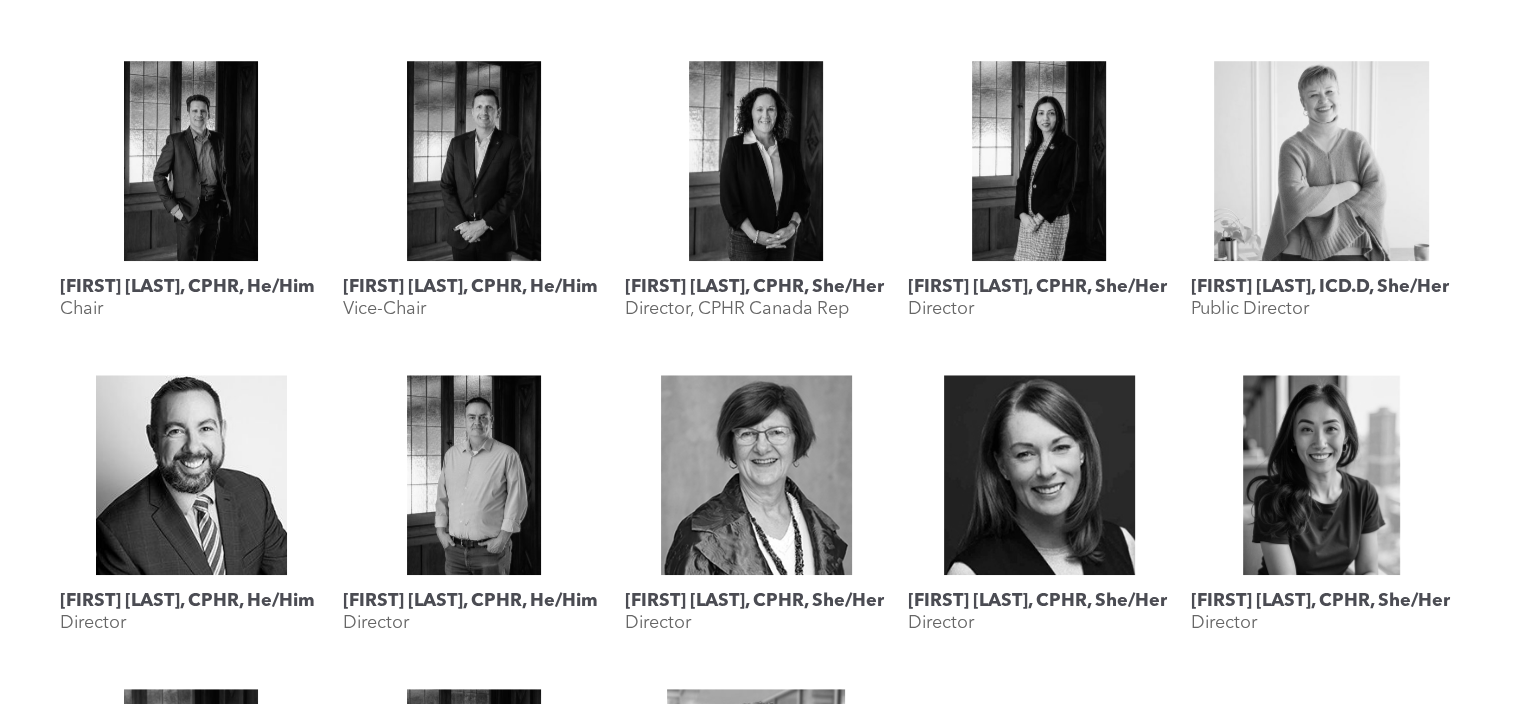 scroll, scrollTop: 832, scrollLeft: 0, axis: vertical 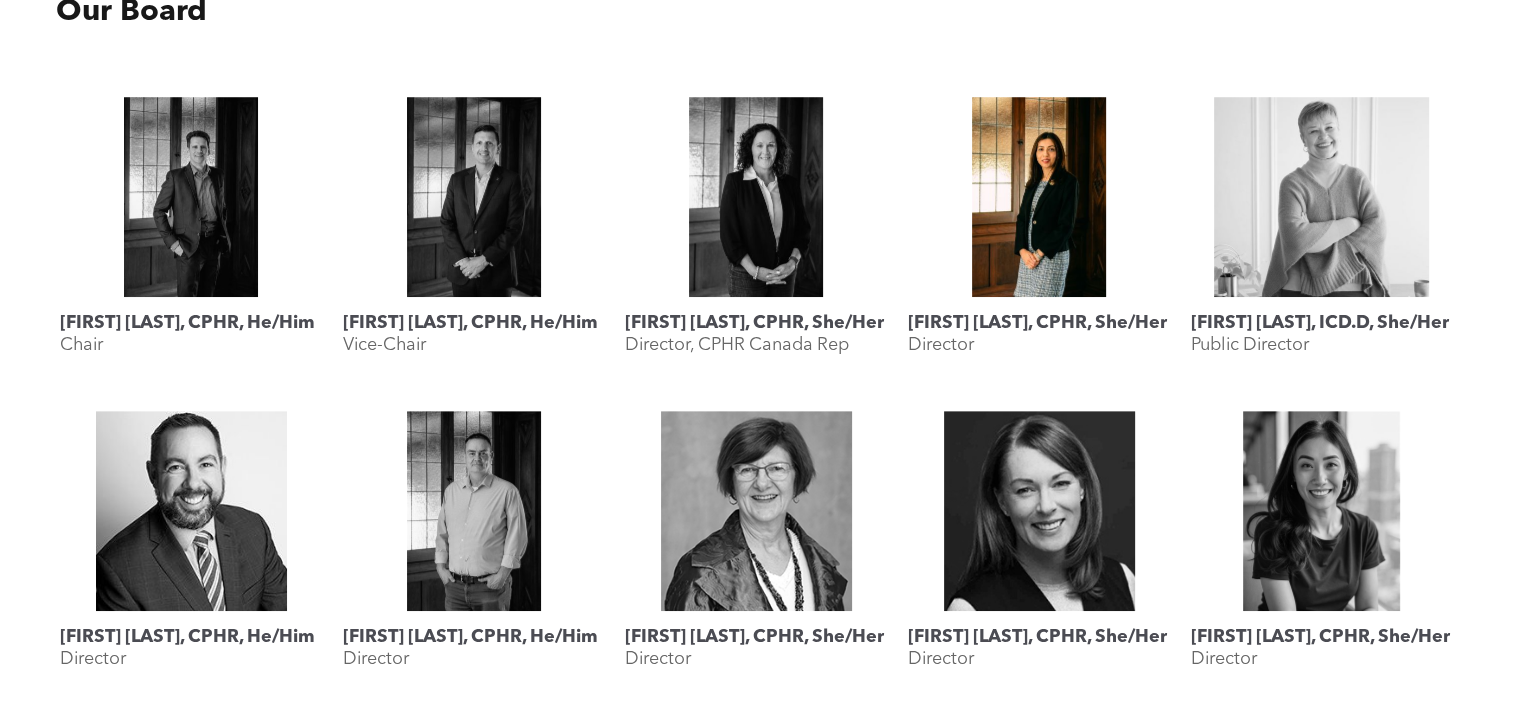 click on "[FIRST] [LAST], CPHR, She/Her
Director" at bounding box center (1039, 344) 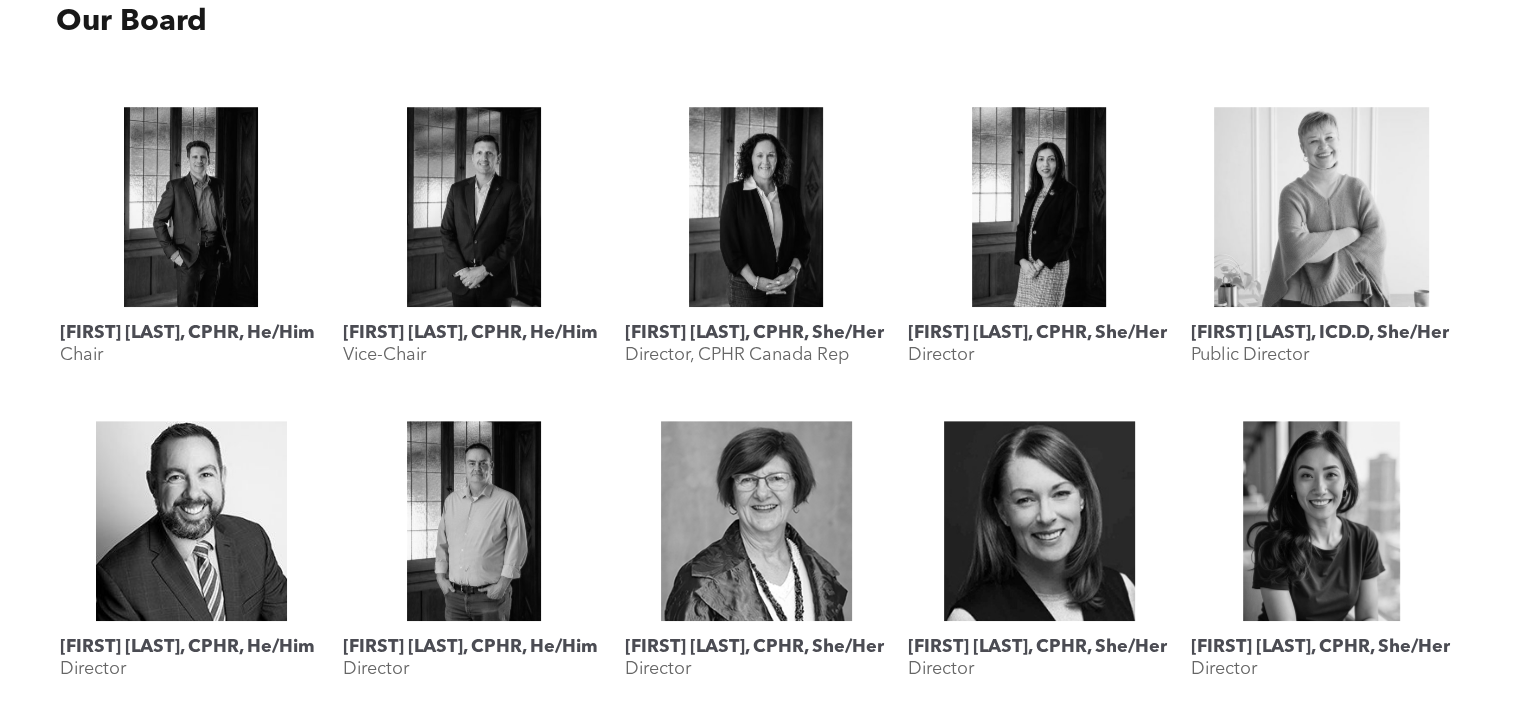 scroll, scrollTop: 896, scrollLeft: 0, axis: vertical 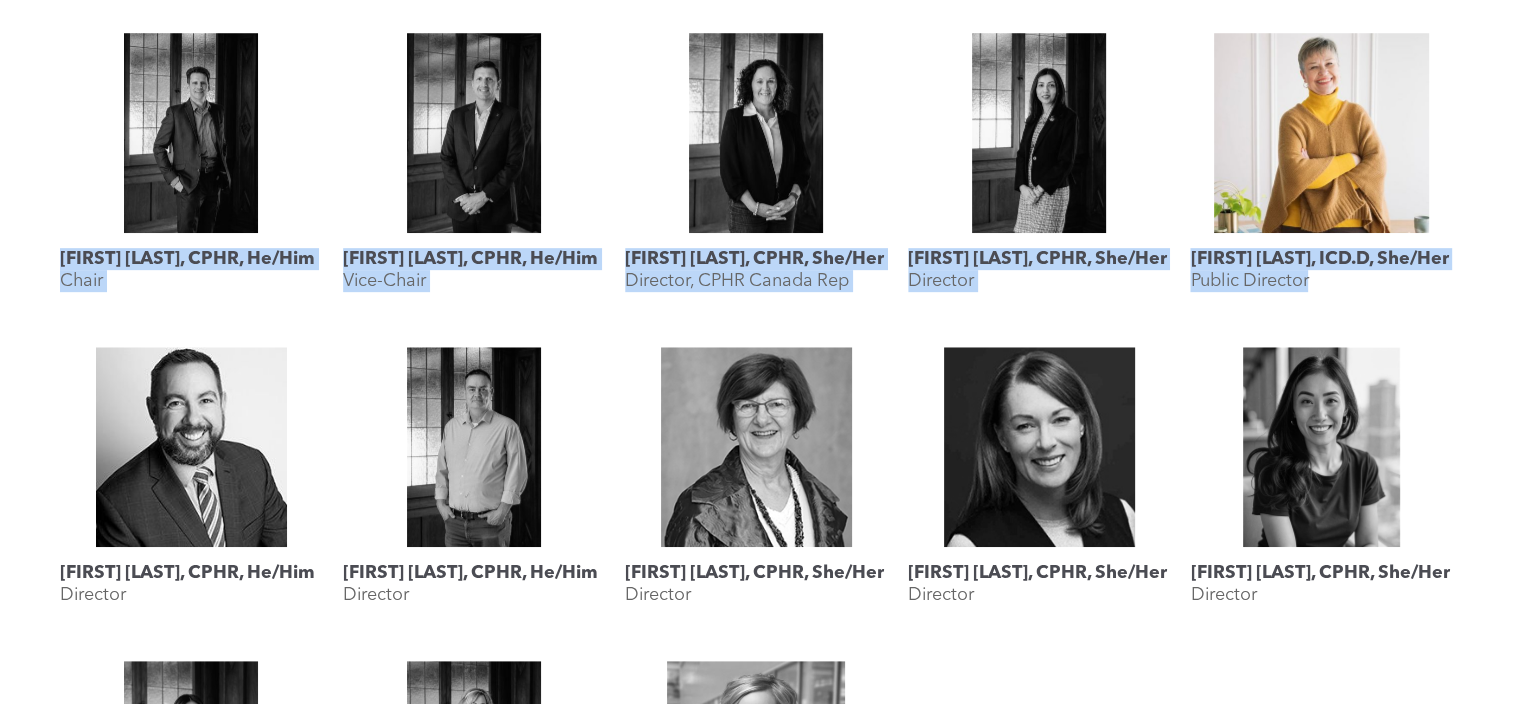 drag, startPoint x: 49, startPoint y: 254, endPoint x: 1328, endPoint y: 296, distance: 1279.6895 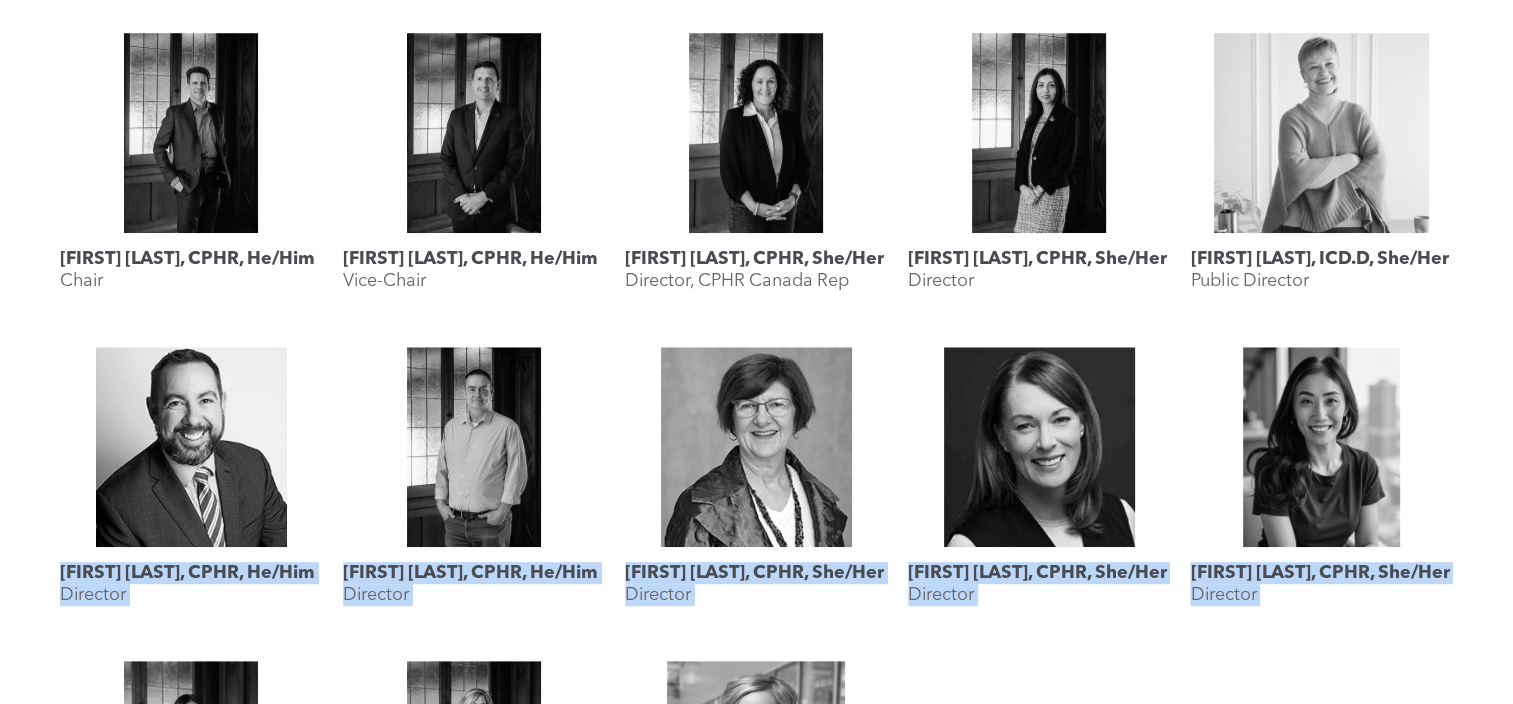 drag, startPoint x: 61, startPoint y: 560, endPoint x: 1305, endPoint y: 656, distance: 1247.6987 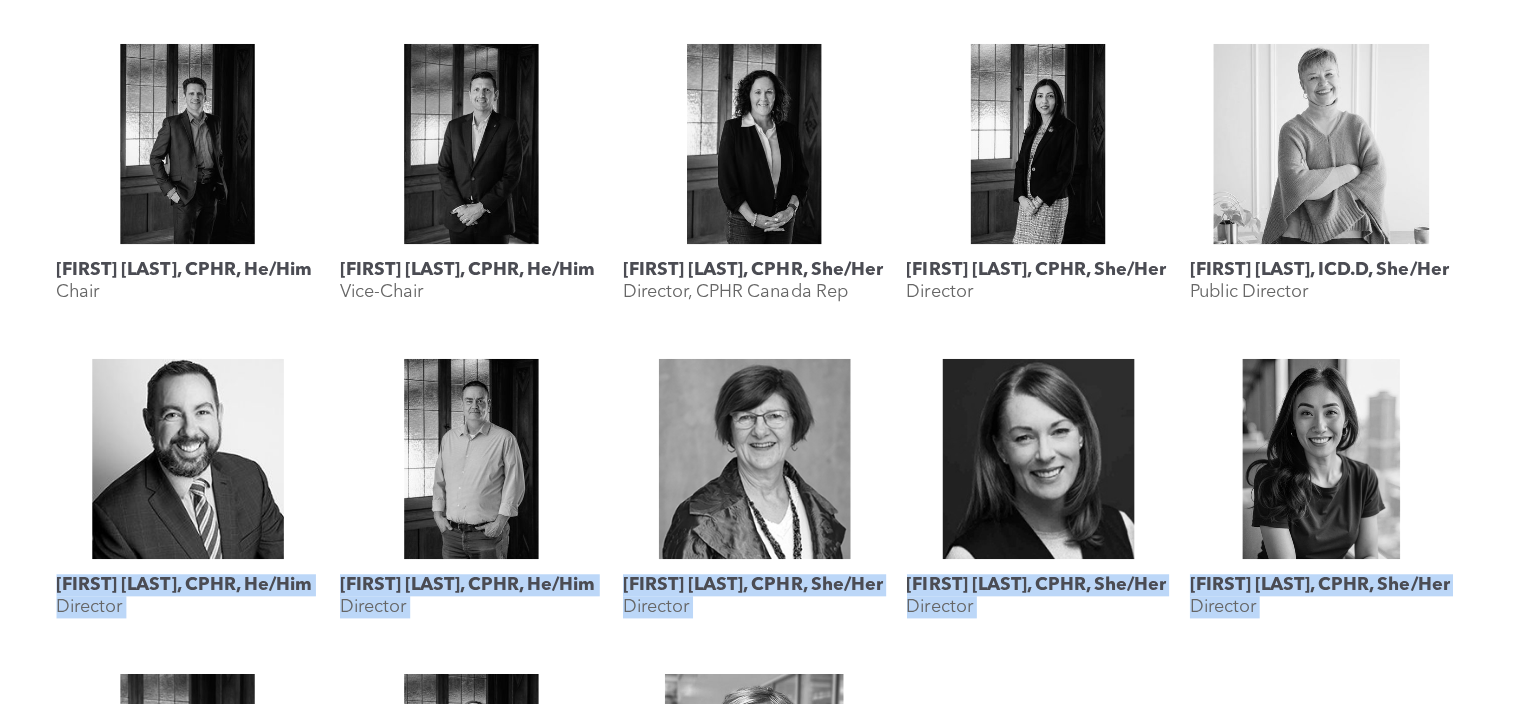 scroll, scrollTop: 885, scrollLeft: 0, axis: vertical 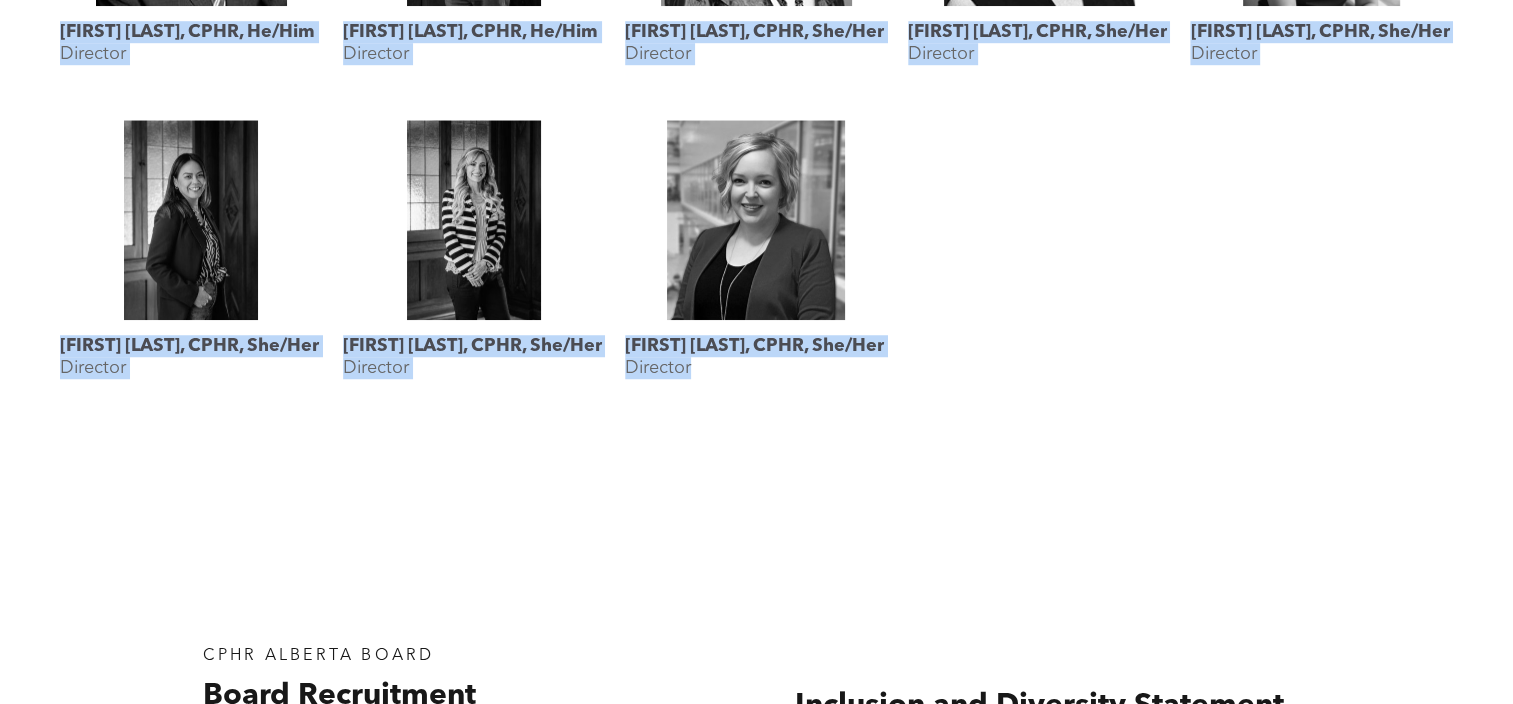 click on "Geordie MacPherson, CPHR, He/Him
Chair
Jesse Grieder, CPHR, He/Him
Vice-Chair
Lisa Watson, CPHR, She/Her
Director, CPHR Canada Rep
Mahyar Alinejad, CPHR, She/Her
Director
Lyn Brown, ICD.D, She/Her
Public Director
Rob Caswell, CPHR, He/Him
Director
Rob Dombowsky, CPHR, He/Him
Director
Landis Jackson, CPHR, She/Her
Director
Karen Krull, CPHR, She/Her
Director
Rebecca Lee, CPHR, She/Her
Director
Katherine Salucop, CPHR, She/Her
Director
Megan Vaughan, CPHR, She/Her
Director
Shauna Yohemas, CPHR, She/Her
Director" at bounding box center [756, -17] 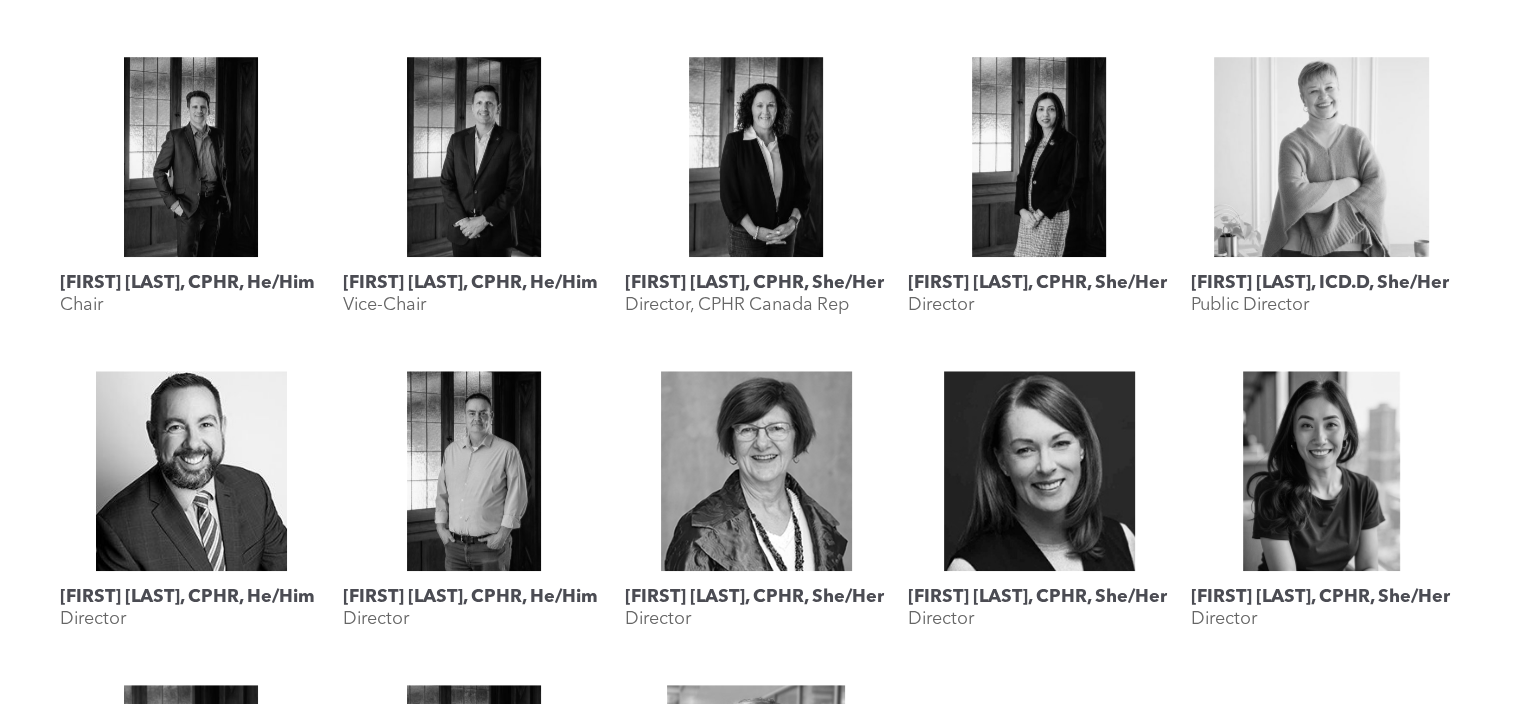 scroll, scrollTop: 890, scrollLeft: 0, axis: vertical 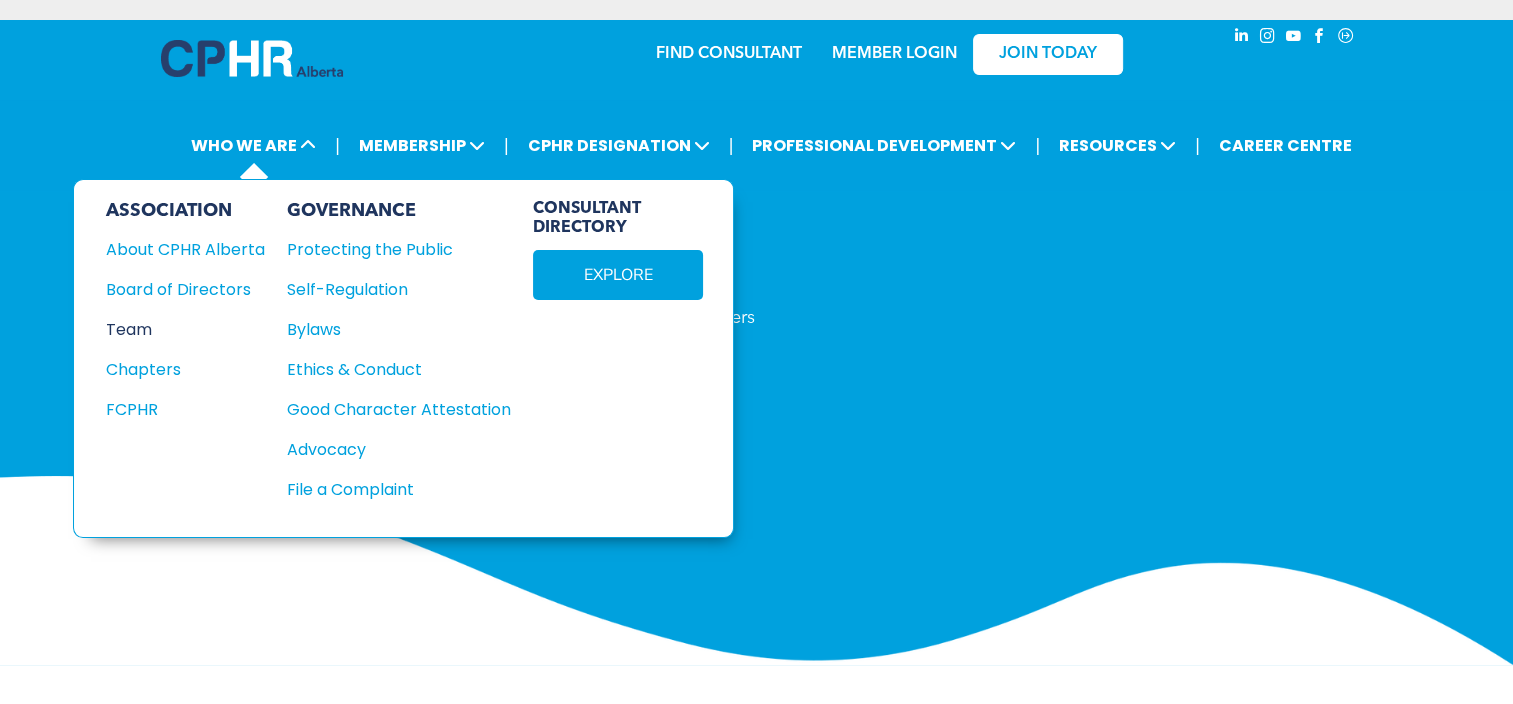 click on "Team" at bounding box center (177, 329) 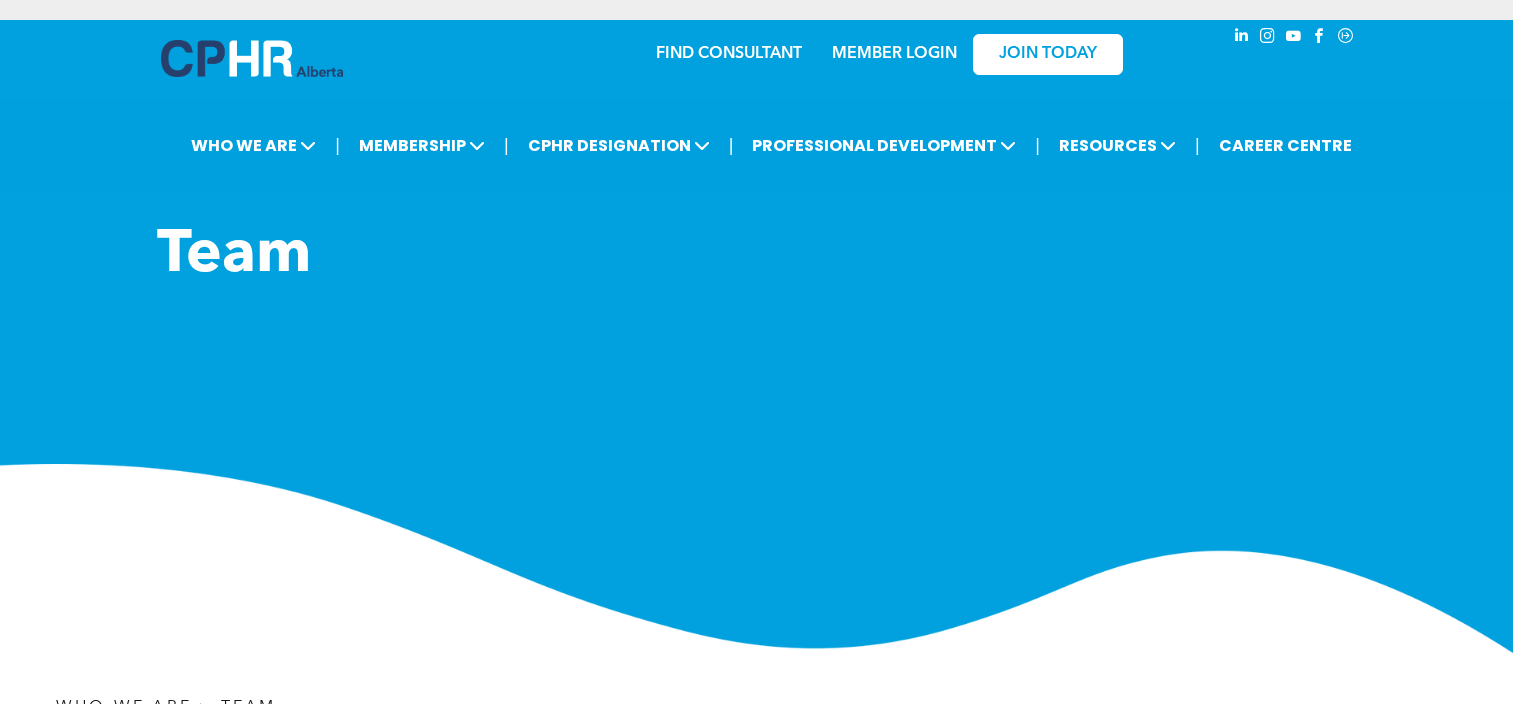 scroll, scrollTop: 0, scrollLeft: 0, axis: both 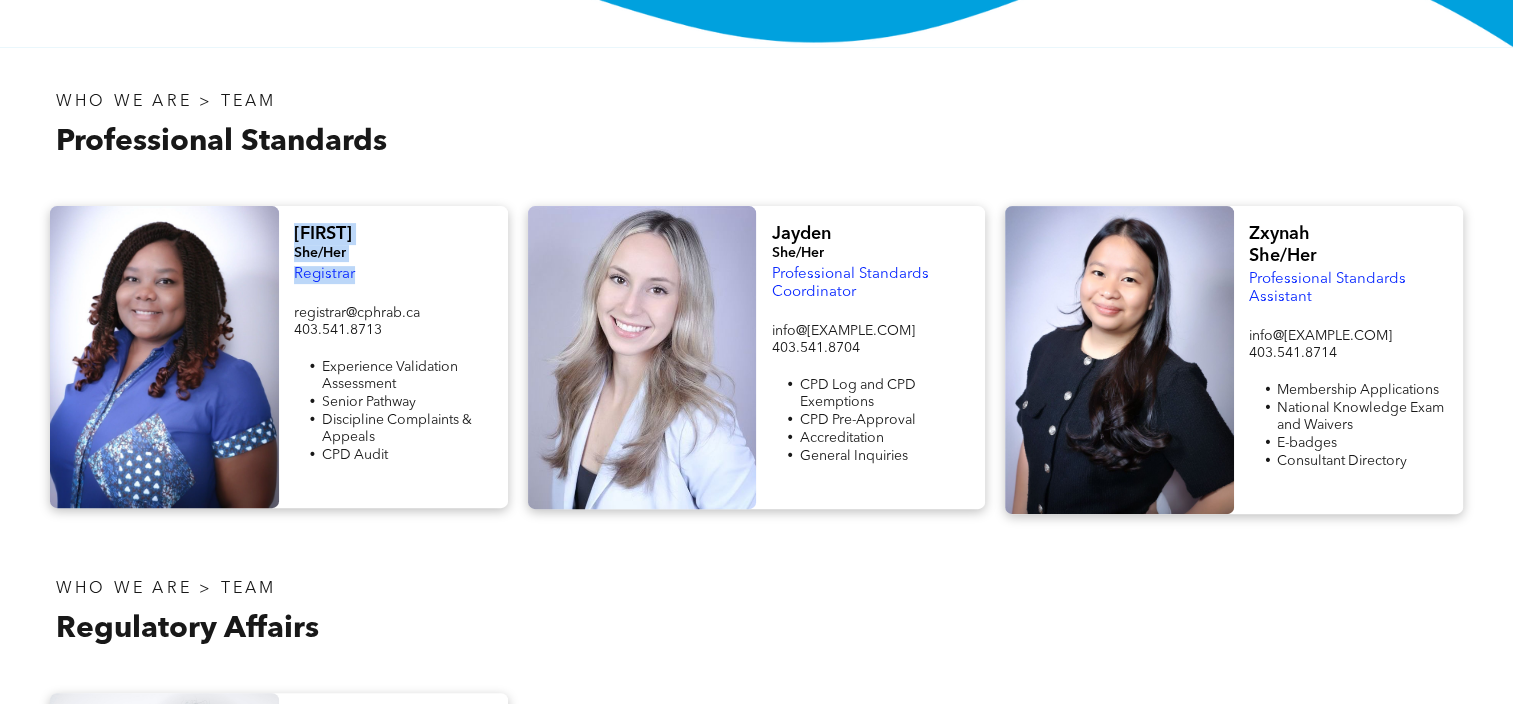 drag, startPoint x: 293, startPoint y: 232, endPoint x: 368, endPoint y: 274, distance: 85.95929 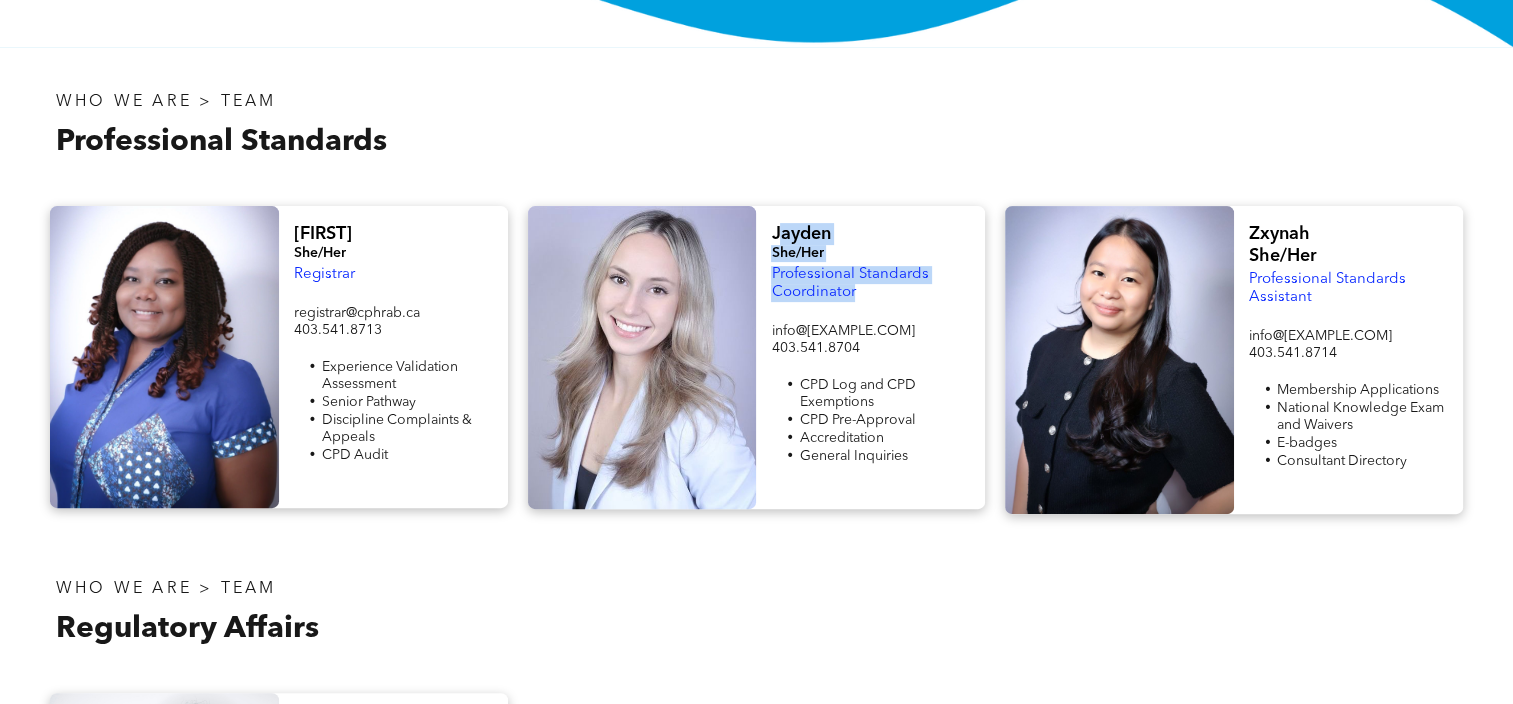 drag, startPoint x: 782, startPoint y: 223, endPoint x: 897, endPoint y: 299, distance: 137.84412 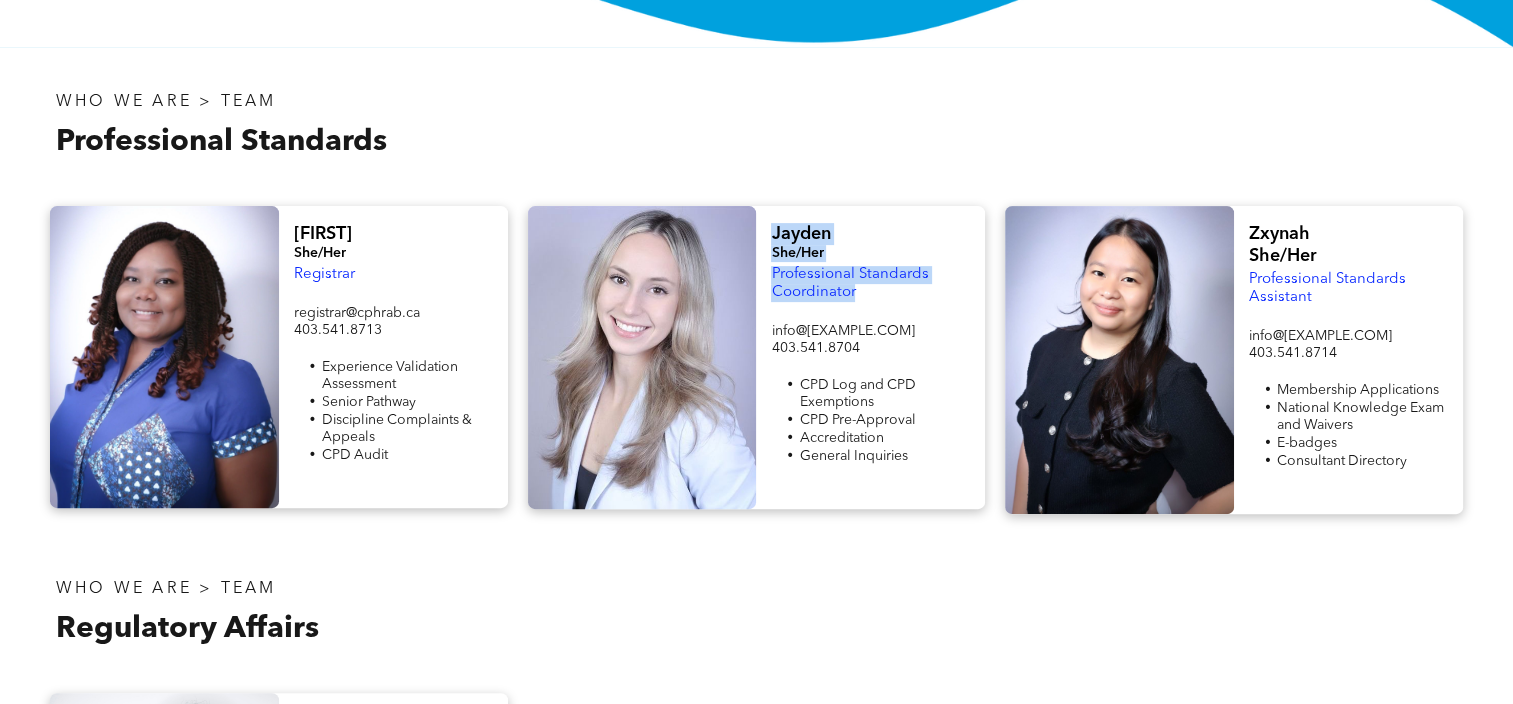 drag, startPoint x: 768, startPoint y: 232, endPoint x: 876, endPoint y: 292, distance: 123.54756 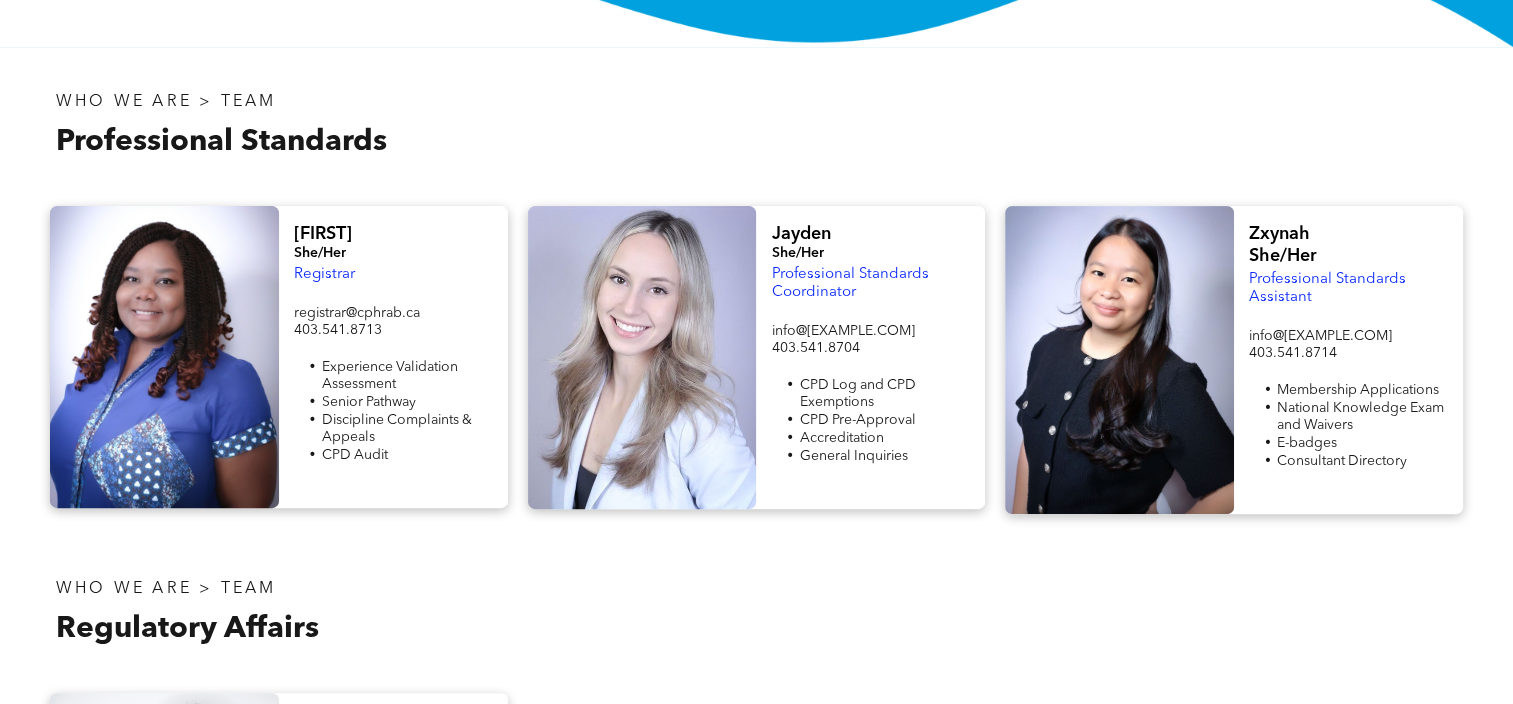click on "[FIRST] She/Her" at bounding box center (1283, 245) 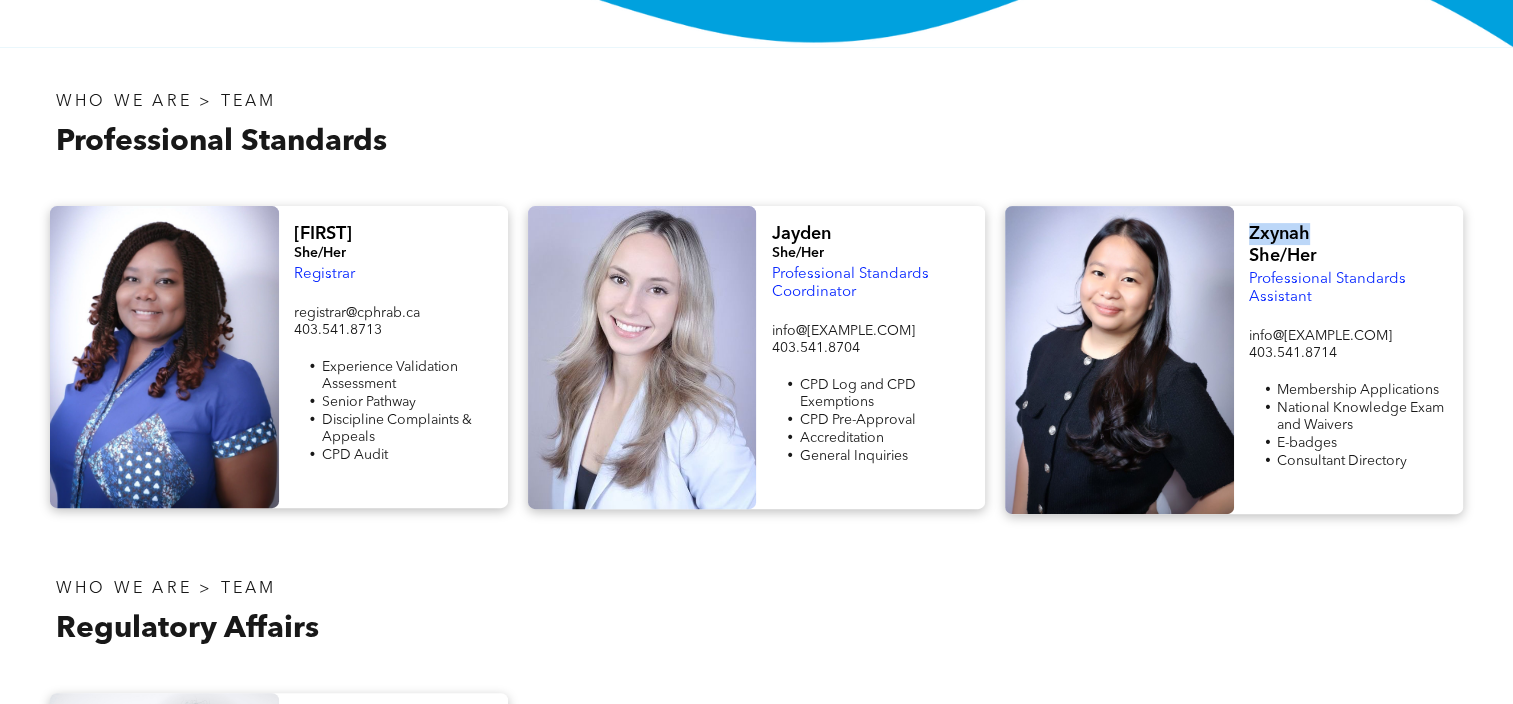 drag, startPoint x: 1264, startPoint y: 241, endPoint x: 1252, endPoint y: 218, distance: 25.942244 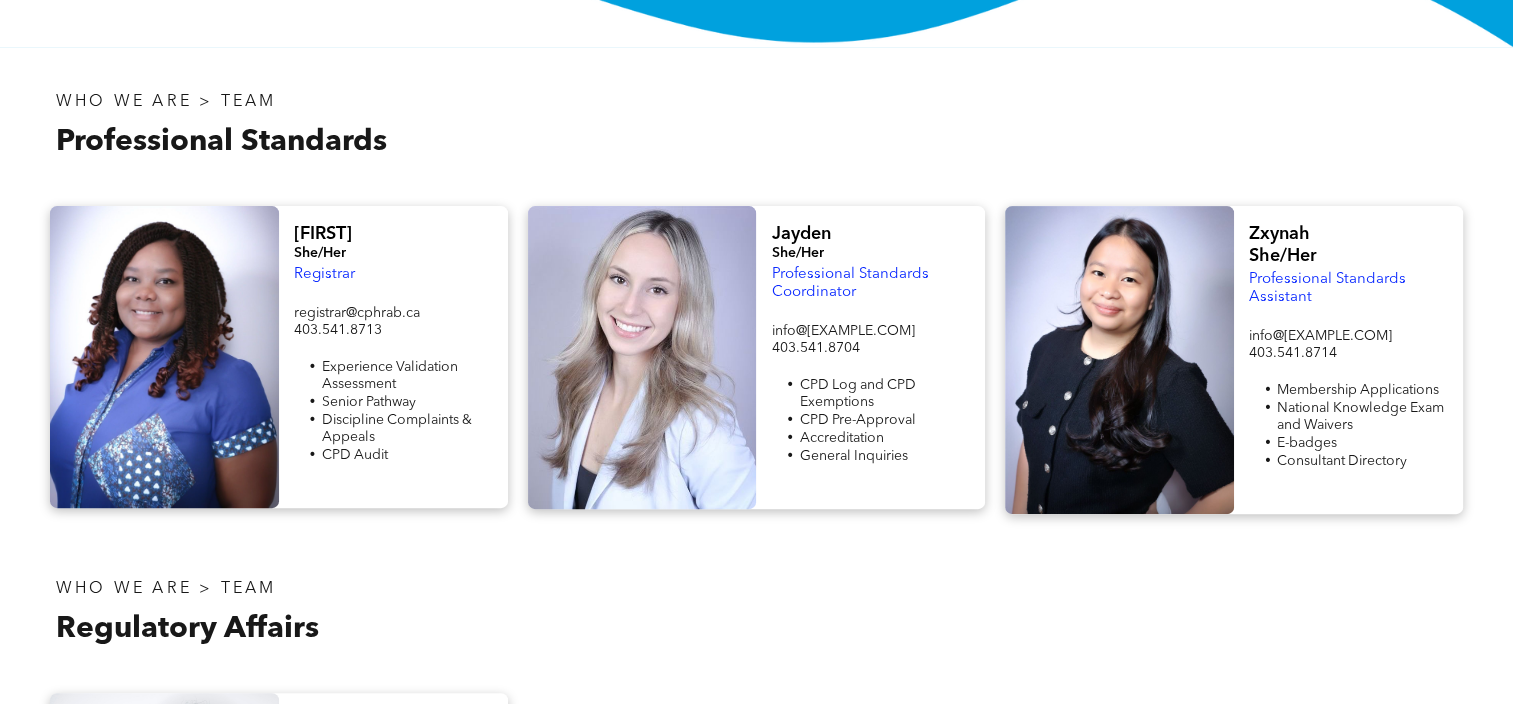 click on "Professional Standards Assistant" at bounding box center [1327, 288] 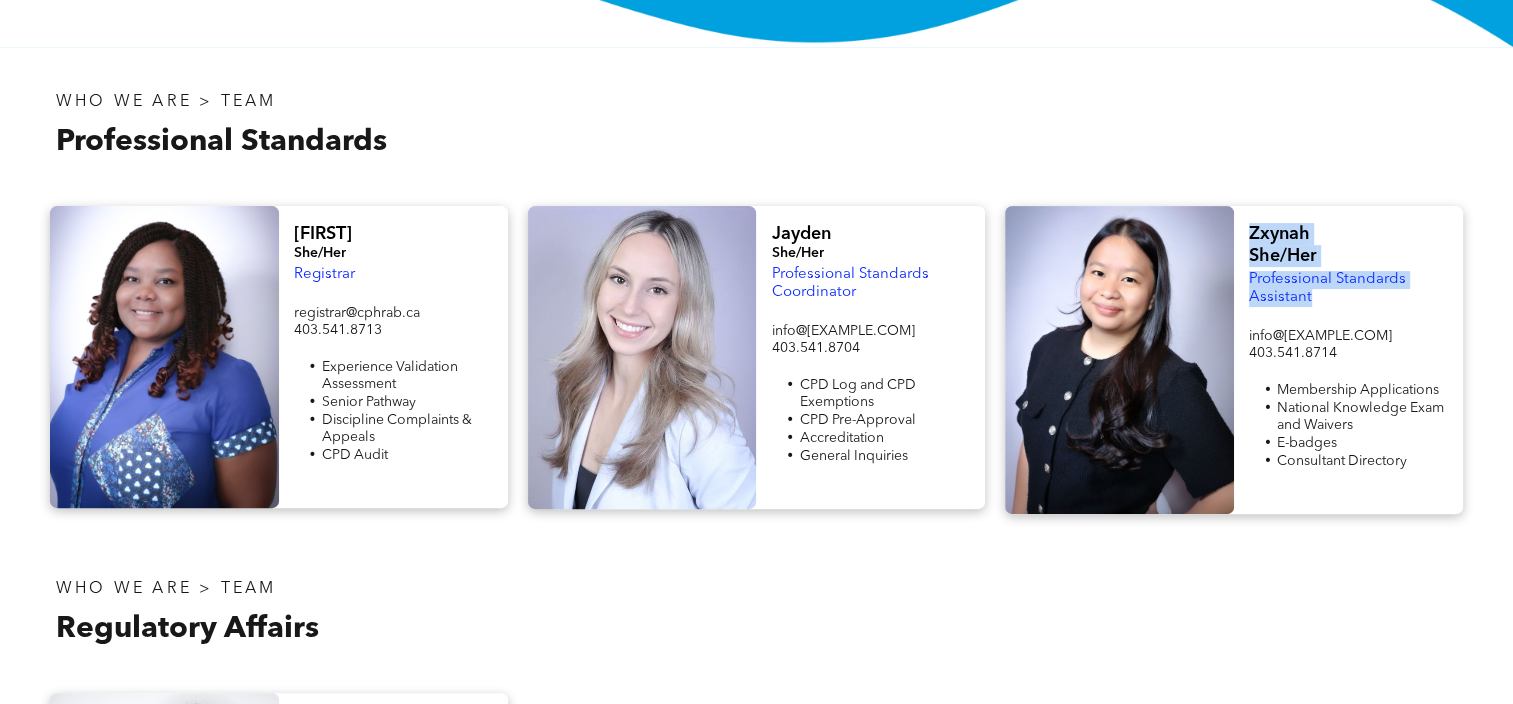drag, startPoint x: 1250, startPoint y: 233, endPoint x: 1324, endPoint y: 307, distance: 104.6518 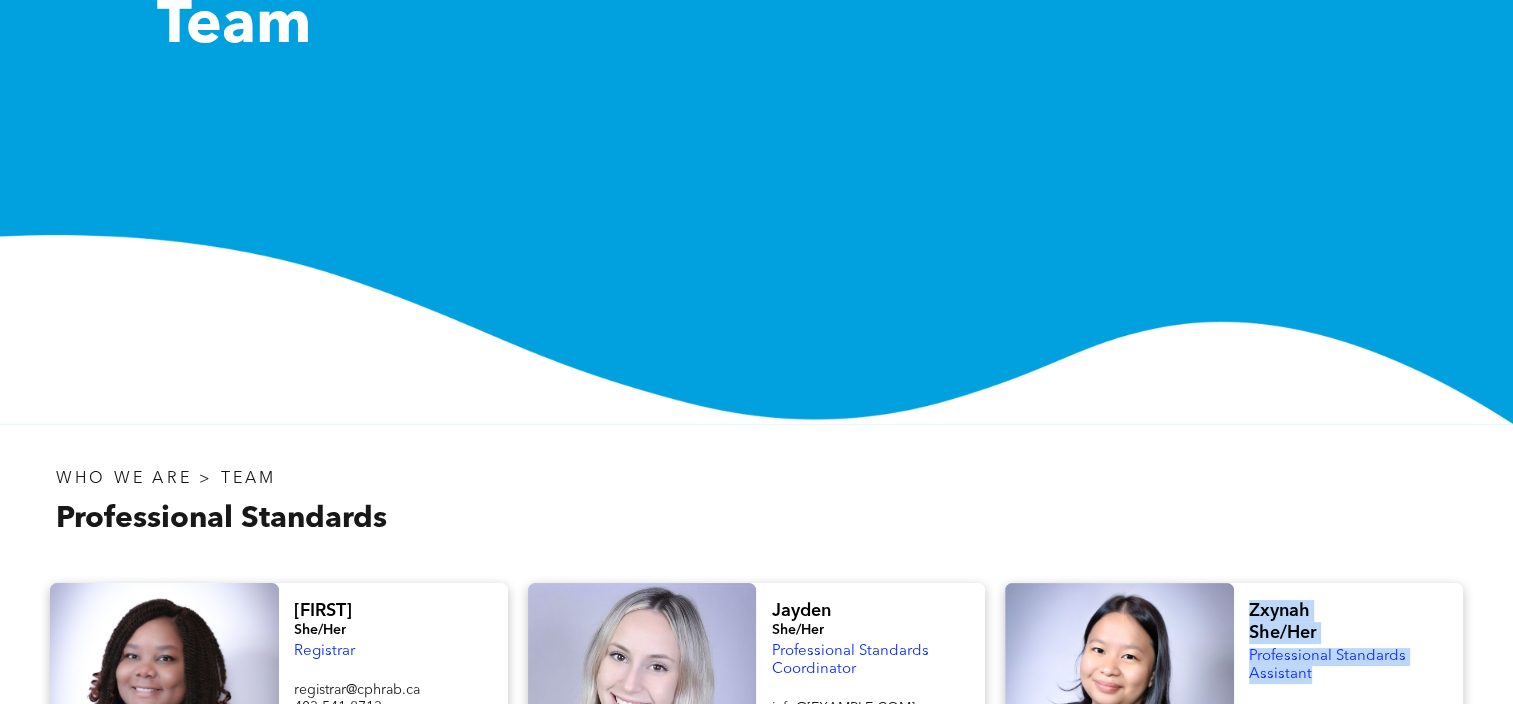 scroll, scrollTop: 0, scrollLeft: 0, axis: both 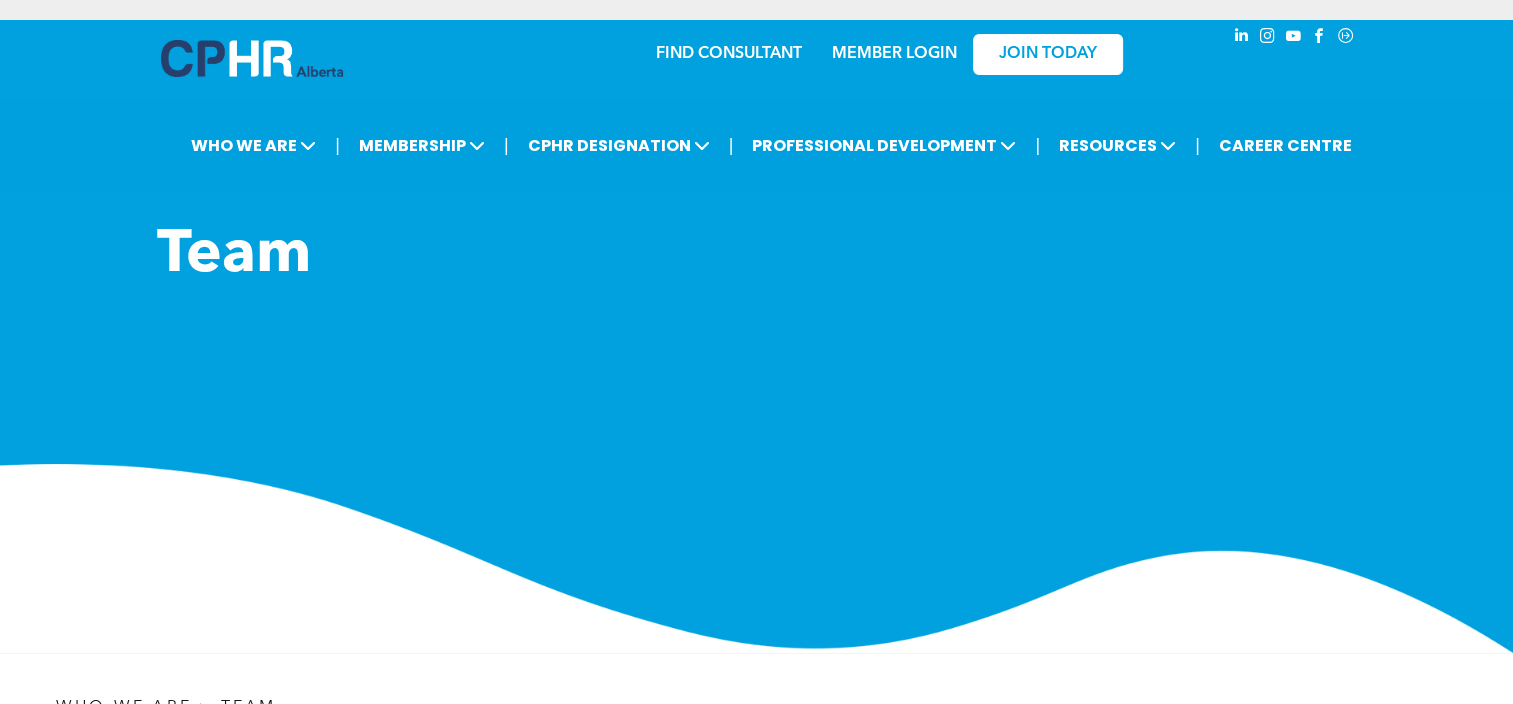 drag, startPoint x: 1375, startPoint y: 0, endPoint x: 1440, endPoint y: 91, distance: 111.83023 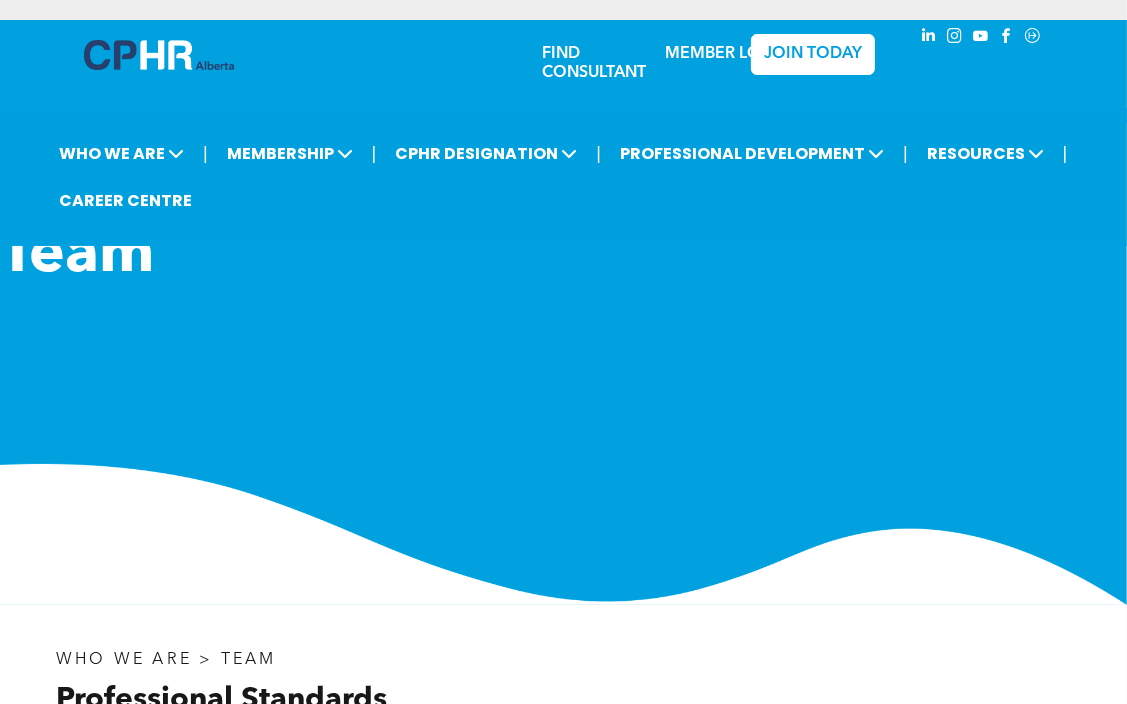 click on "|
WHO WE ARE
ASSOCIATION
About CPHR Alberta
Board of Directors
Team
Chapters
FCPHR" at bounding box center [578, 177] 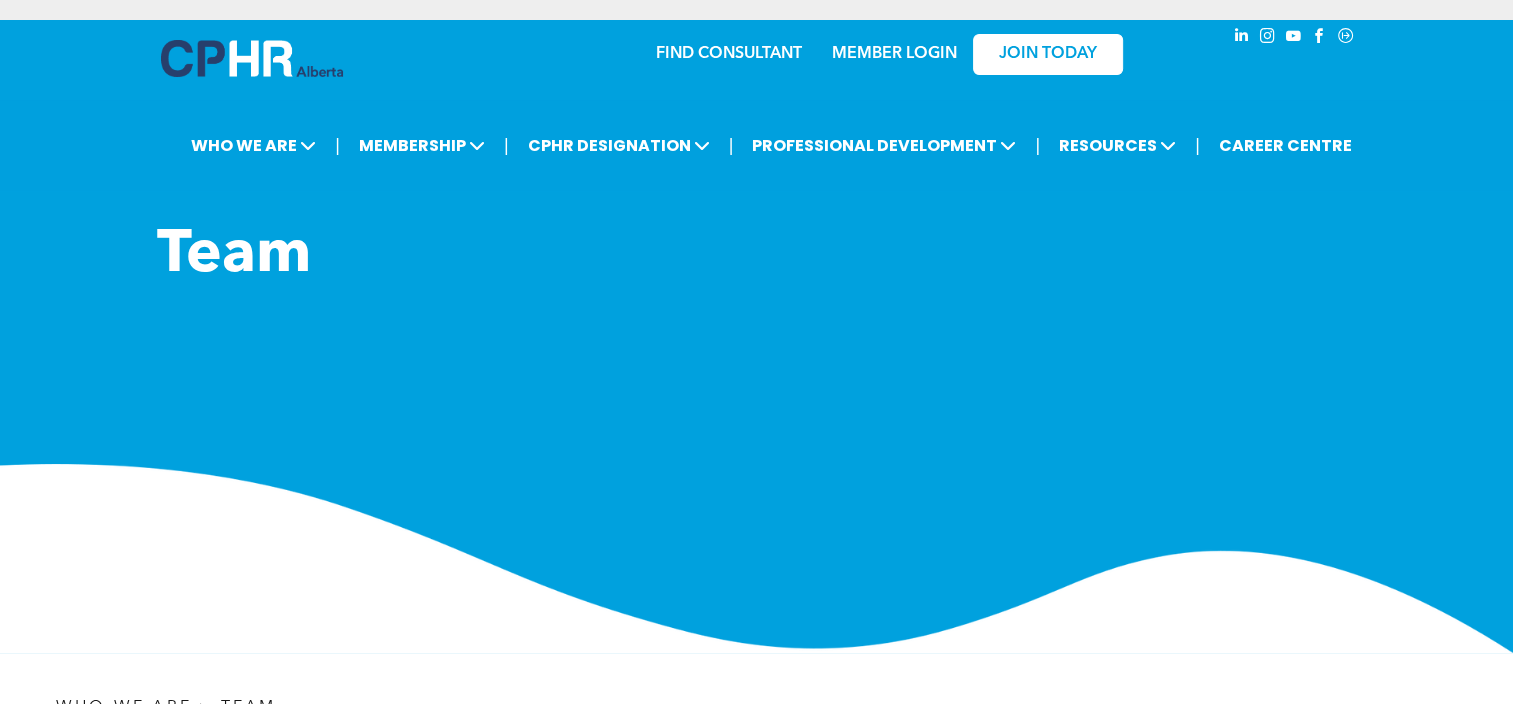 click at bounding box center (756, 558) 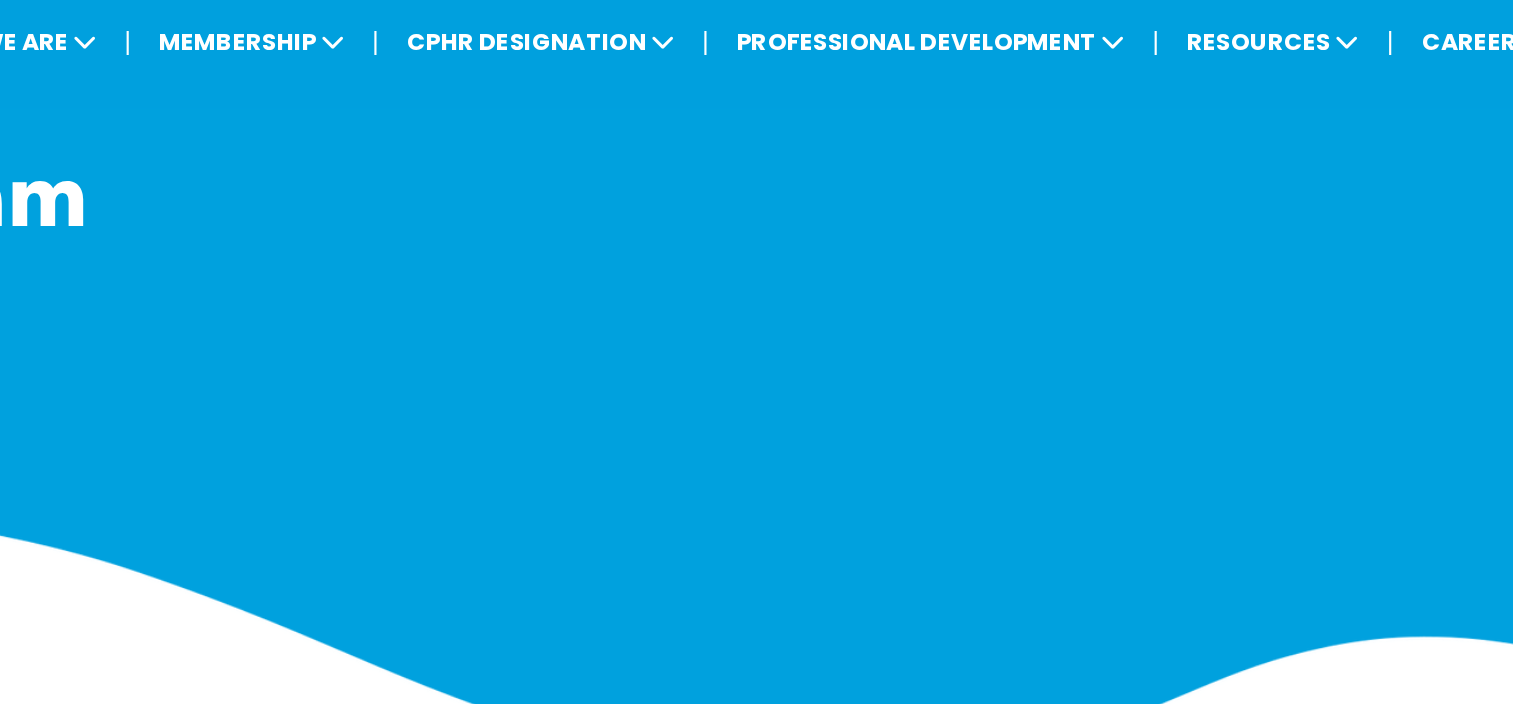 click on "Team
﻿" at bounding box center [756, 436] 